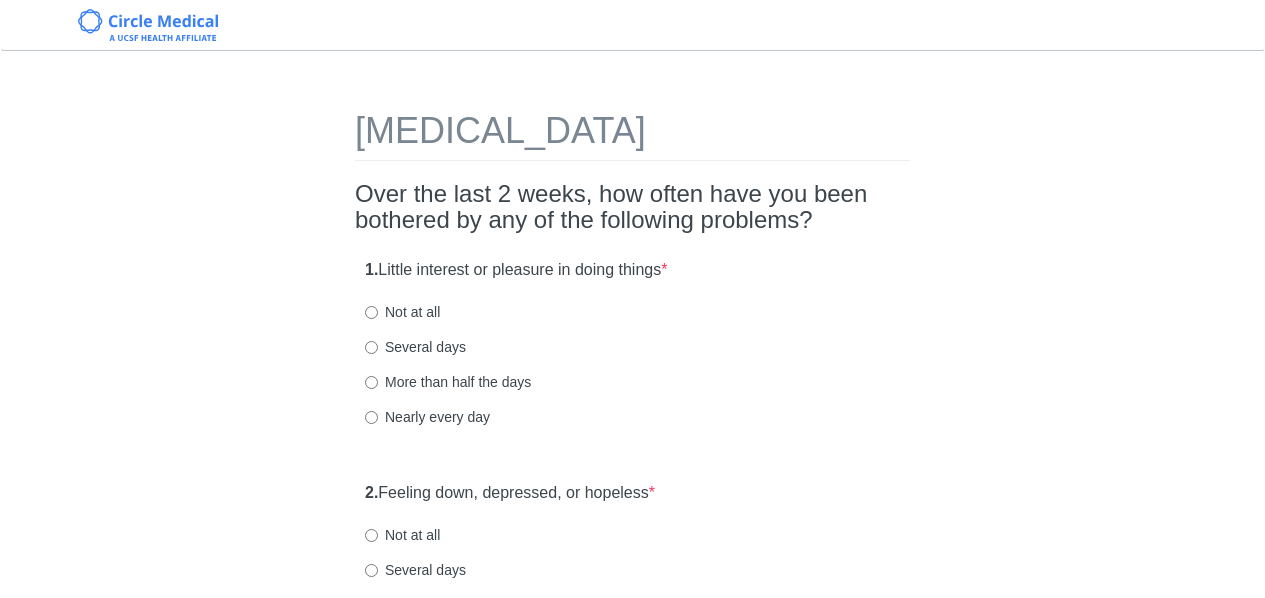 scroll, scrollTop: 86, scrollLeft: 0, axis: vertical 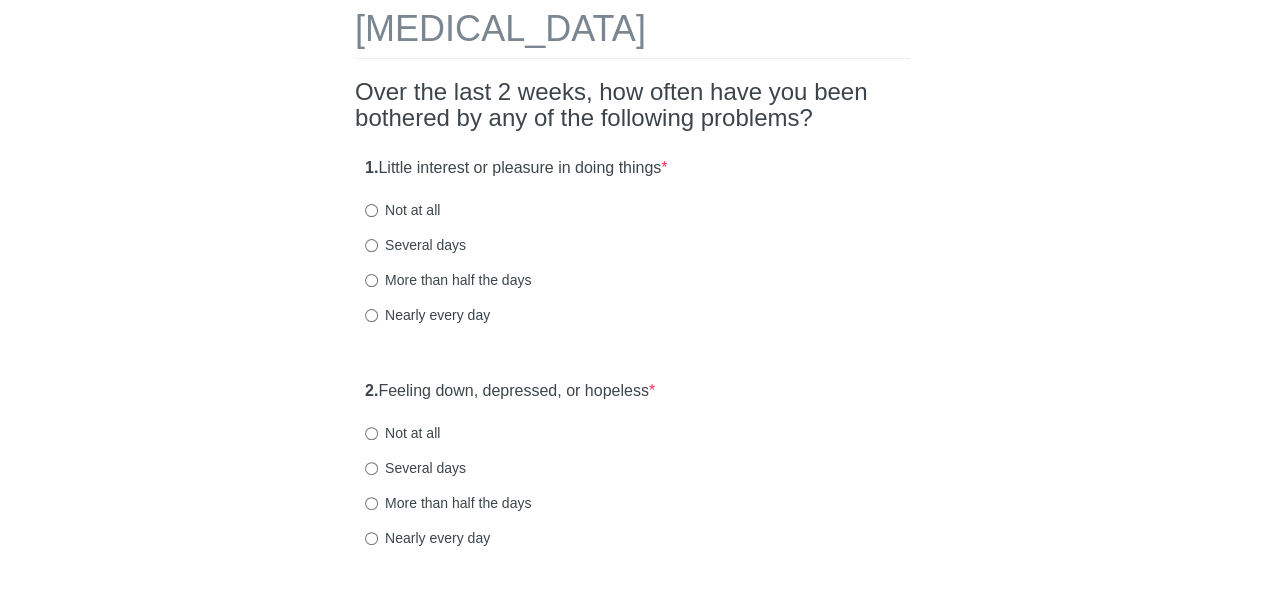 click on "1.  Little interest or pleasure in doing things  * Not at all Several days More than half the days Nearly every day" at bounding box center [632, 251] 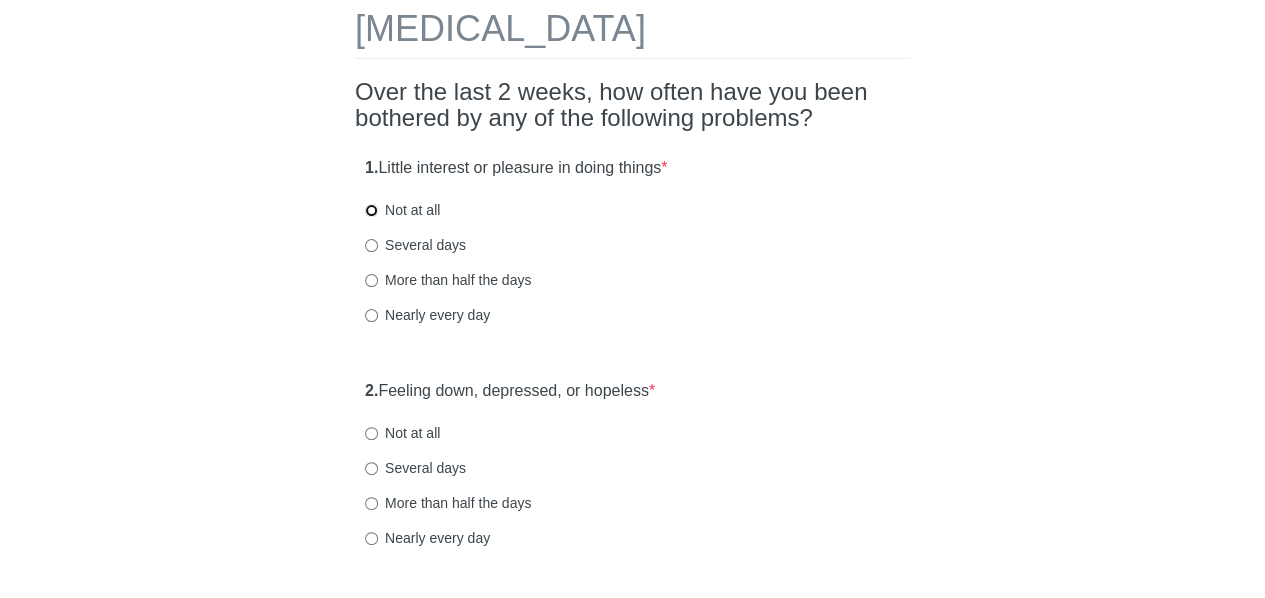 click on "Not at all" at bounding box center (371, 210) 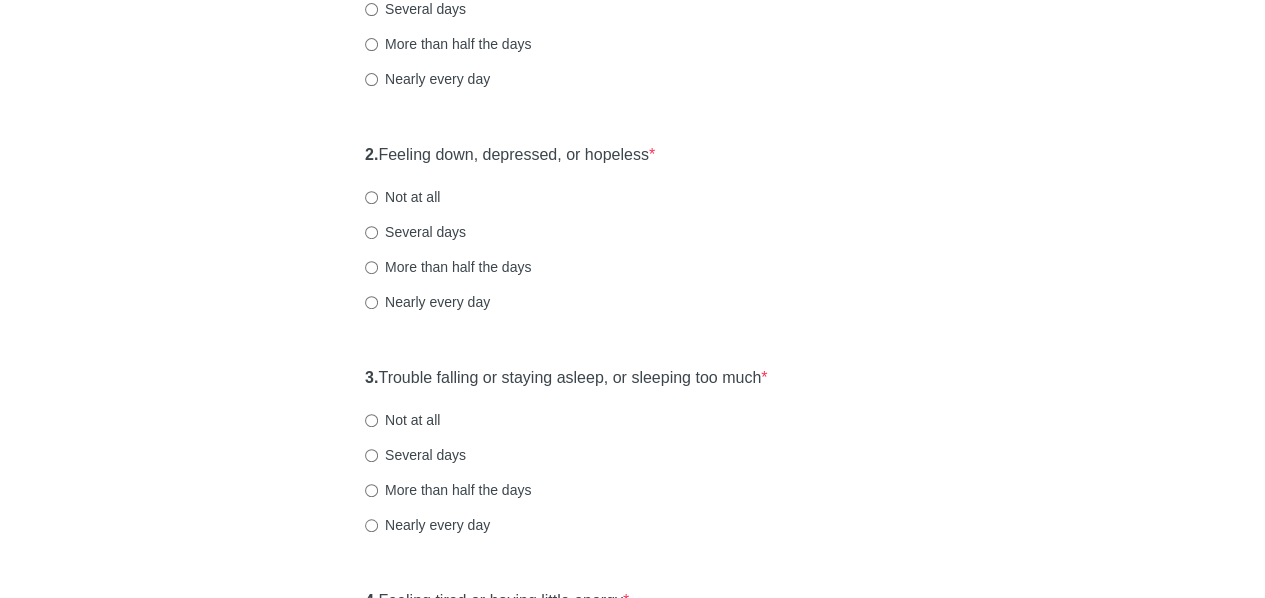 click on "Patient Health Questionnaire-9 Over the last 2 weeks, how often have you been bothered by any of the following problems? 1.  Little interest or pleasure in doing things  * Not at all Several days More than half the days Nearly every day 2.  Feeling down, depressed, or hopeless  * Not at all Several days More than half the days Nearly every day 3.  Trouble falling or staying asleep, or sleeping too much  * Not at all Several days More than half the days Nearly every day 4.  Feeling tired or having little energy  * Not at all Several days More than half the days Nearly every day 5.  Poor appetite or overeating  * Not at all Several days More than half the days Nearly every day 6.  Feeling bad about yourself or that you are a failure or have let yourself or your family down  * Not at all Several days More than half the days Nearly every day 7.  Trouble concentrating on things, such as reading the newspaper or watching television  * Not at all Several days More than half the days Nearly every day 8.   * 9.   *" at bounding box center [633, 870] 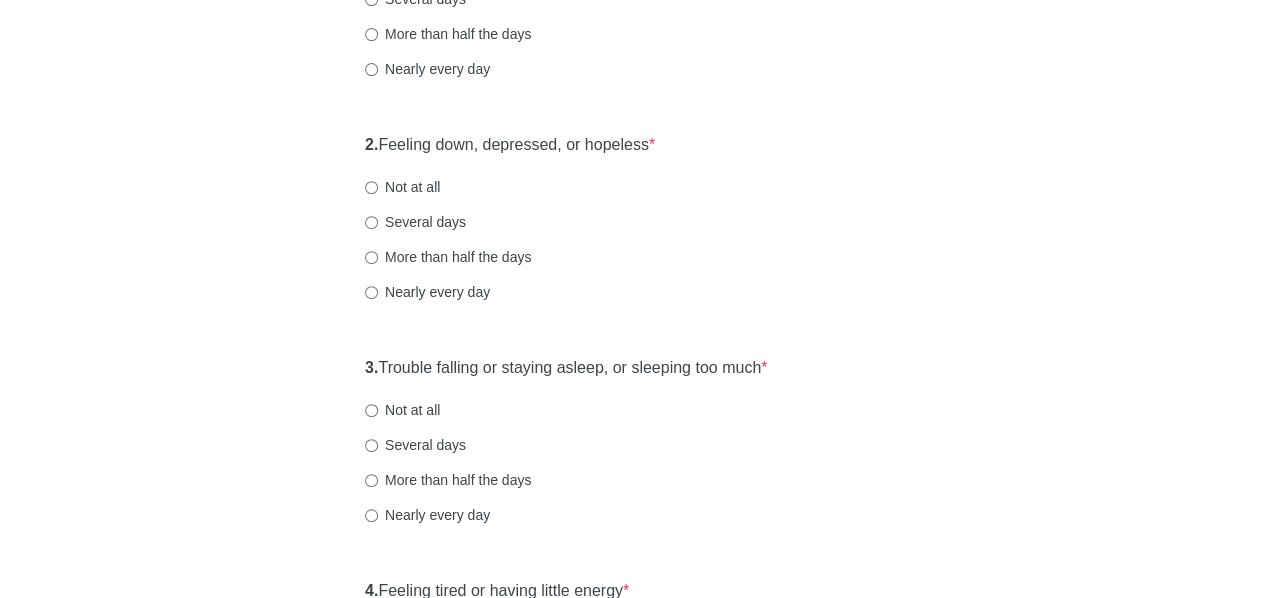 scroll, scrollTop: 348, scrollLeft: 0, axis: vertical 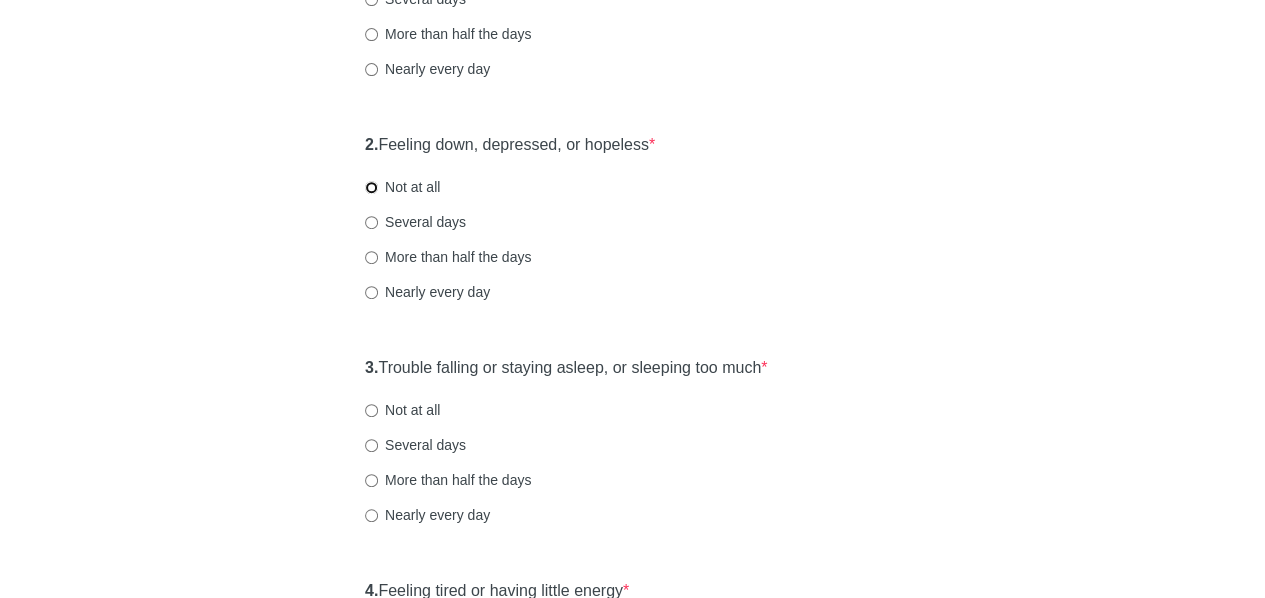click on "Not at all" at bounding box center (371, 187) 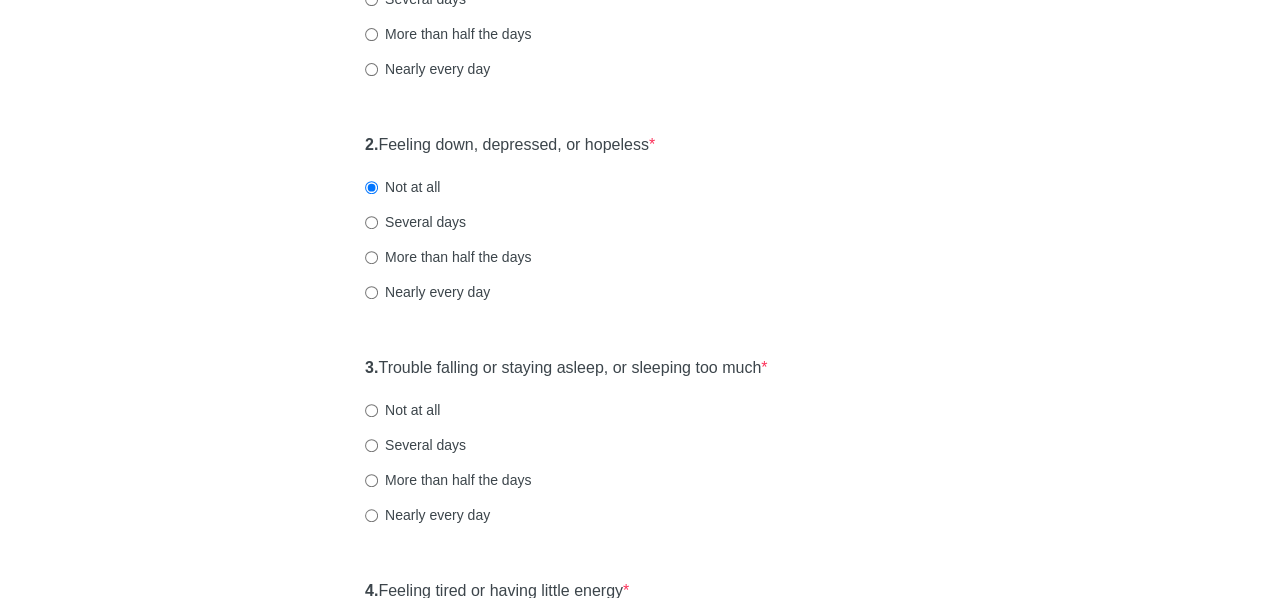 click on "Patient Health Questionnaire-9 Over the last 2 weeks, how often have you been bothered by any of the following problems? 1.  Little interest or pleasure in doing things  * Not at all Several days More than half the days Nearly every day 2.  Feeling down, depressed, or hopeless  * Not at all Several days More than half the days Nearly every day 3.  Trouble falling or staying asleep, or sleeping too much  * Not at all Several days More than half the days Nearly every day 4.  Feeling tired or having little energy  * Not at all Several days More than half the days Nearly every day 5.  Poor appetite or overeating  * Not at all Several days More than half the days Nearly every day 6.  Feeling bad about yourself or that you are a failure or have let yourself or your family down  * Not at all Several days More than half the days Nearly every day 7.  Trouble concentrating on things, such as reading the newspaper or watching television  * Not at all Several days More than half the days Nearly every day 8.   * 9.   *" at bounding box center (633, 860) 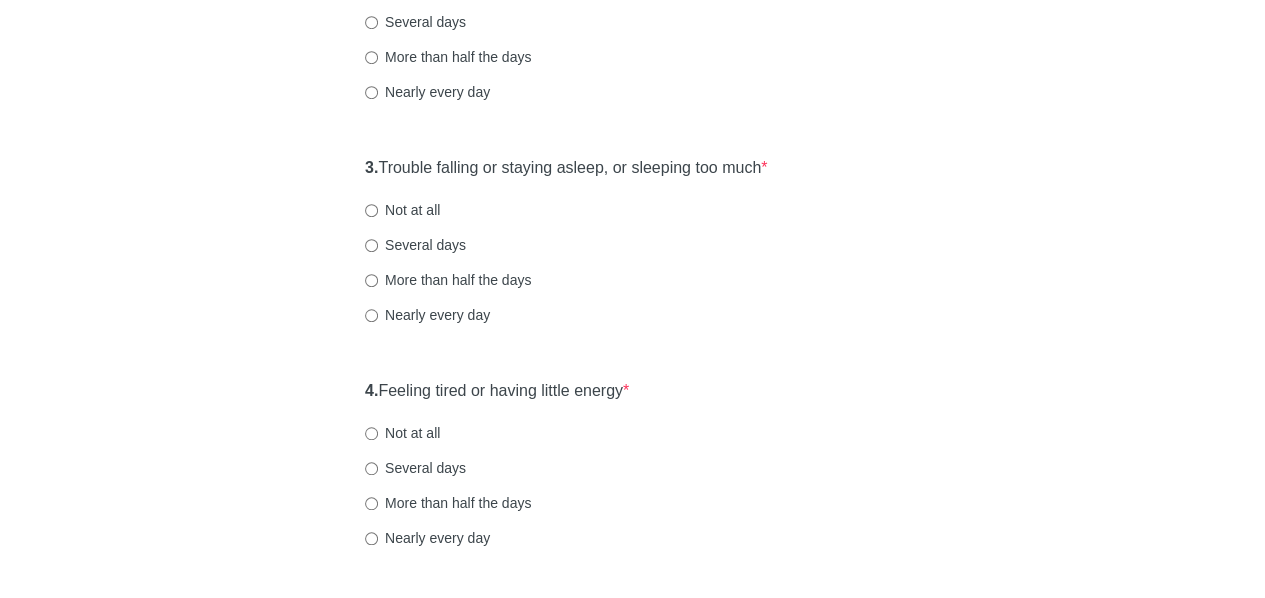 scroll, scrollTop: 555, scrollLeft: 0, axis: vertical 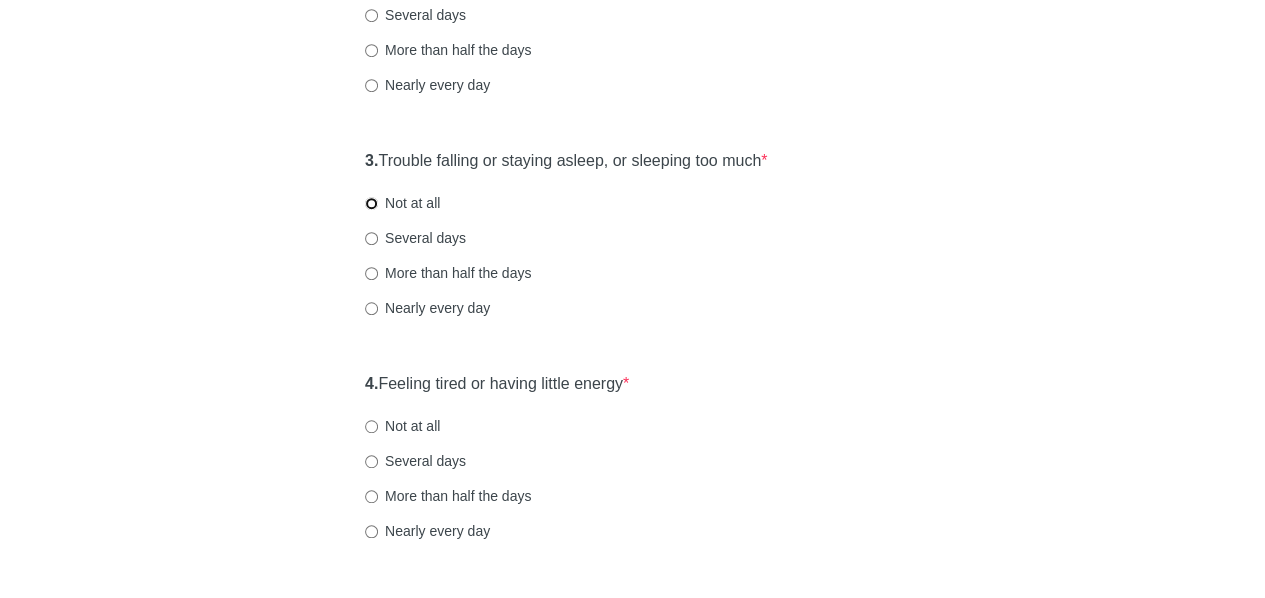 click on "Not at all" at bounding box center (371, 203) 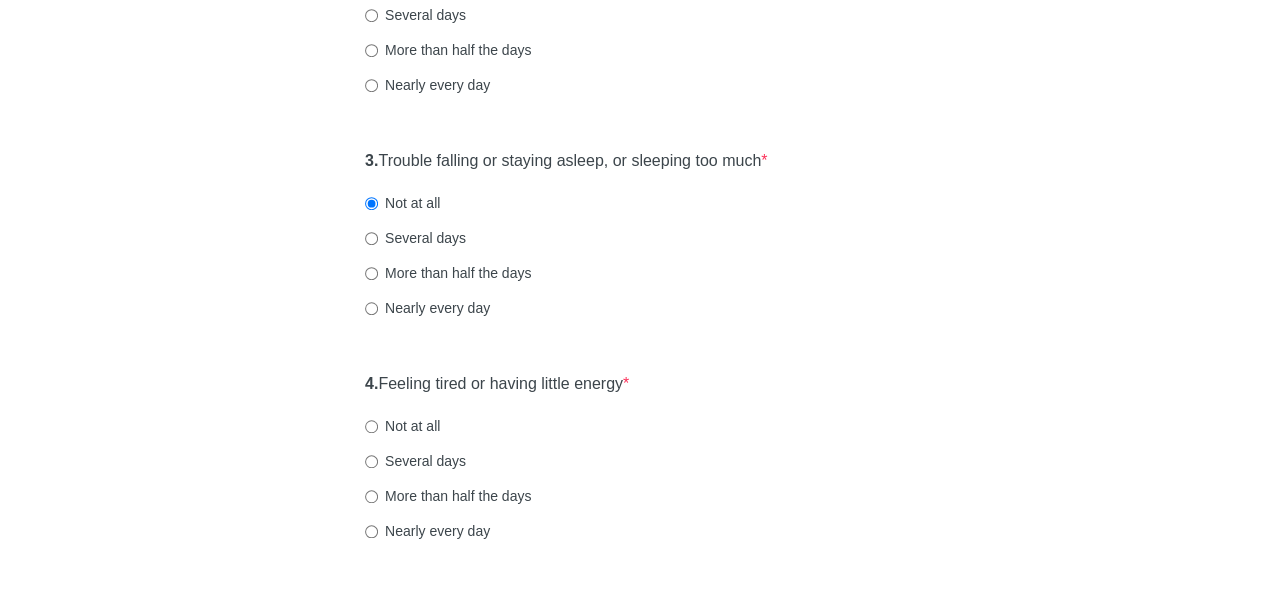 click on "Patient Health Questionnaire-9 Over the last 2 weeks, how often have you been bothered by any of the following problems? 1.  Little interest or pleasure in doing things  * Not at all Several days More than half the days Nearly every day 2.  Feeling down, depressed, or hopeless  * Not at all Several days More than half the days Nearly every day 3.  Trouble falling or staying asleep, or sleeping too much  * Not at all Several days More than half the days Nearly every day 4.  Feeling tired or having little energy  * Not at all Several days More than half the days Nearly every day 5.  Poor appetite or overeating  * Not at all Several days More than half the days Nearly every day 6.  Feeling bad about yourself or that you are a failure or have let yourself or your family down  * Not at all Several days More than half the days Nearly every day 7.  Trouble concentrating on things, such as reading the newspaper or watching television  * Not at all Several days More than half the days Nearly every day 8.   * 9.   *" at bounding box center (633, 653) 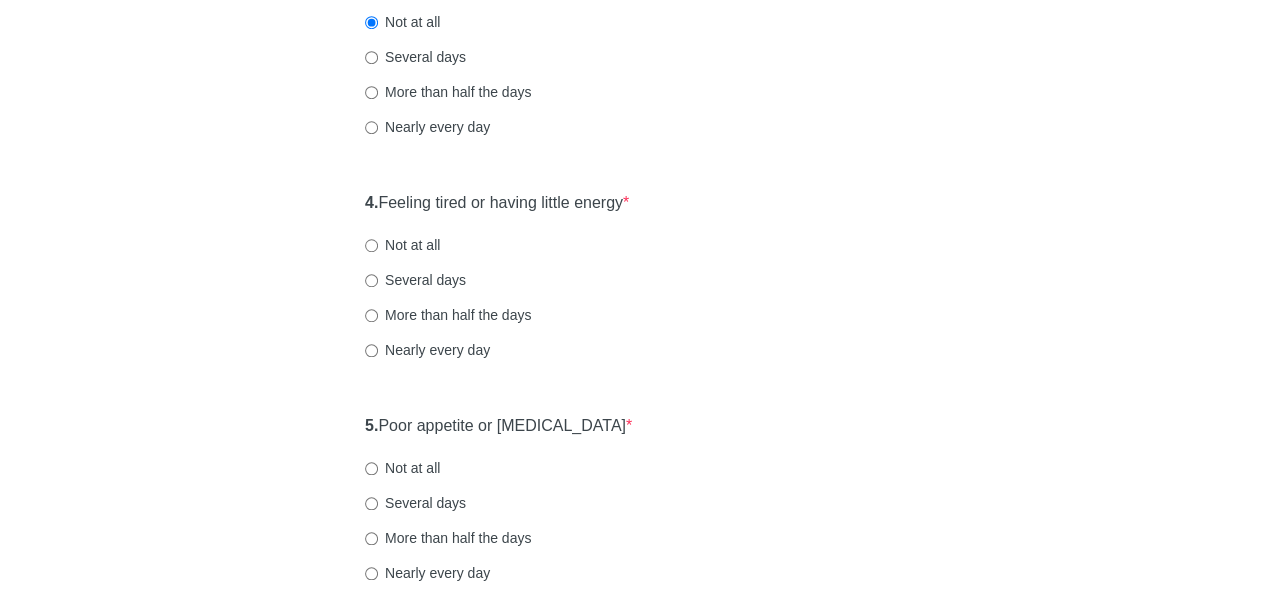scroll, scrollTop: 736, scrollLeft: 0, axis: vertical 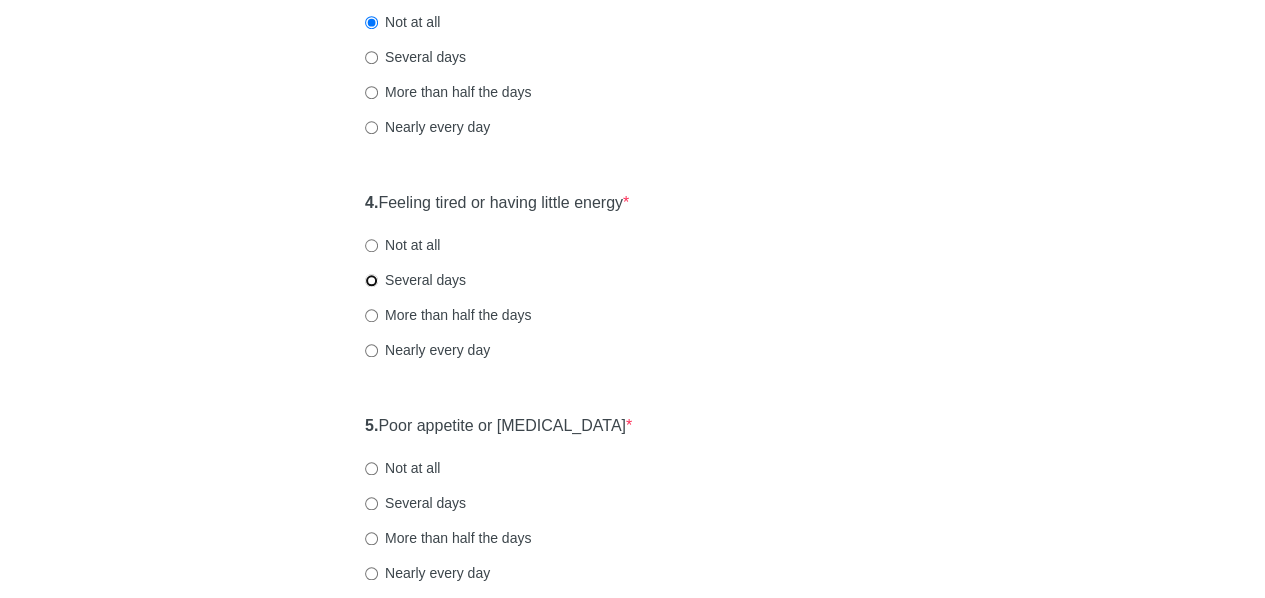 click on "Several days" at bounding box center [371, 280] 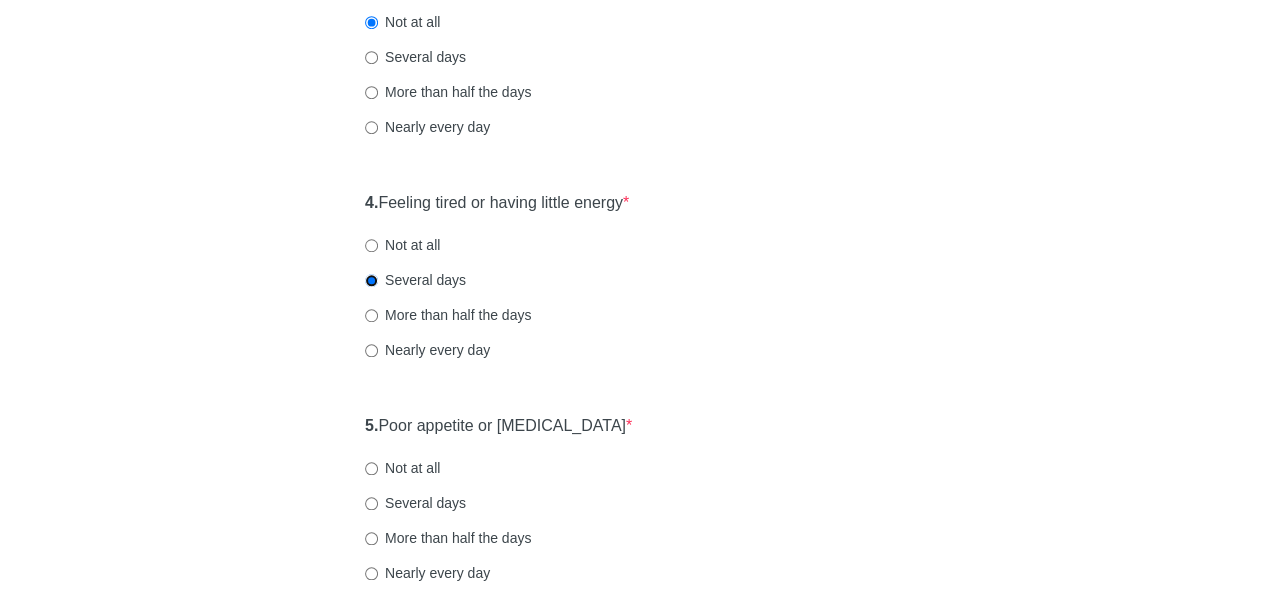 click on "Patient Health Questionnaire-9 Over the last 2 weeks, how often have you been bothered by any of the following problems? 1.  Little interest or pleasure in doing things  * Not at all Several days More than half the days Nearly every day 2.  Feeling down, depressed, or hopeless  * Not at all Several days More than half the days Nearly every day 3.  Trouble falling or staying asleep, or sleeping too much  * Not at all Several days More than half the days Nearly every day 4.  Feeling tired or having little energy  * Not at all Several days More than half the days Nearly every day 5.  Poor appetite or overeating  * Not at all Several days More than half the days Nearly every day 6.  Feeling bad about yourself or that you are a failure or have let yourself or your family down  * Not at all Several days More than half the days Nearly every day 7.  Trouble concentrating on things, such as reading the newspaper or watching television  * Not at all Several days More than half the days Nearly every day 8.   * 9.   *" at bounding box center (633, 472) 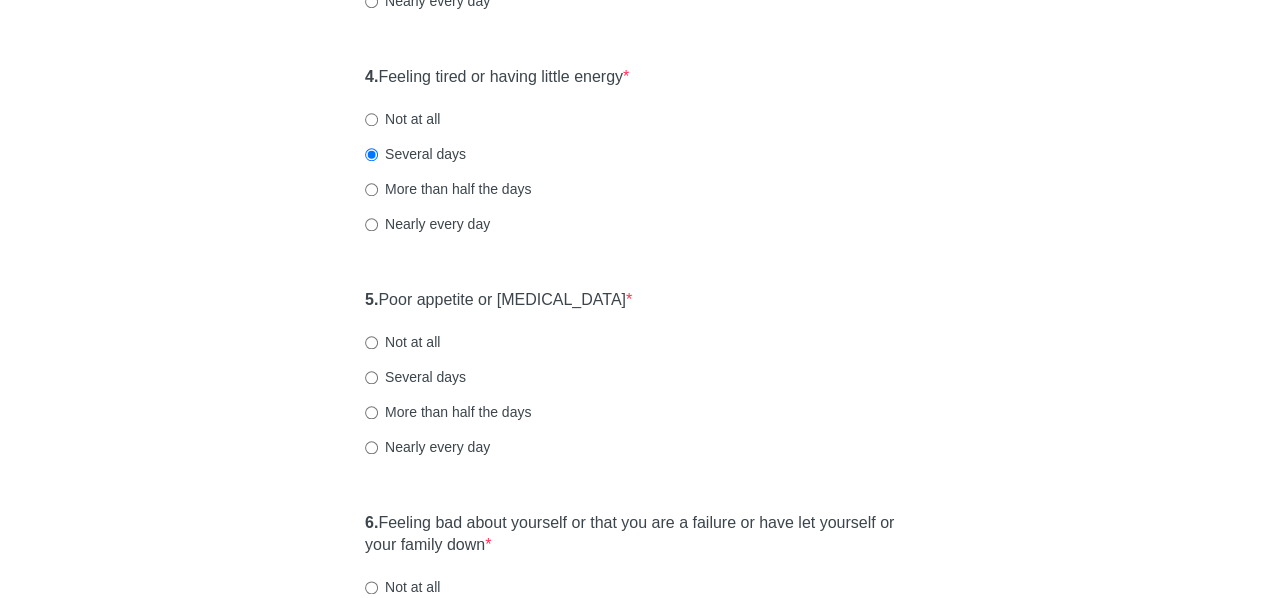 click on "Patient Health Questionnaire-9 Over the last 2 weeks, how often have you been bothered by any of the following problems? 1.  Little interest or pleasure in doing things  * Not at all Several days More than half the days Nearly every day 2.  Feeling down, depressed, or hopeless  * Not at all Several days More than half the days Nearly every day 3.  Trouble falling or staying asleep, or sleeping too much  * Not at all Several days More than half the days Nearly every day 4.  Feeling tired or having little energy  * Not at all Several days More than half the days Nearly every day 5.  Poor appetite or overeating  * Not at all Several days More than half the days Nearly every day 6.  Feeling bad about yourself or that you are a failure or have let yourself or your family down  * Not at all Several days More than half the days Nearly every day 7.  Trouble concentrating on things, such as reading the newspaper or watching television  * Not at all Several days More than half the days Nearly every day 8.   * 9.   *" at bounding box center [633, 346] 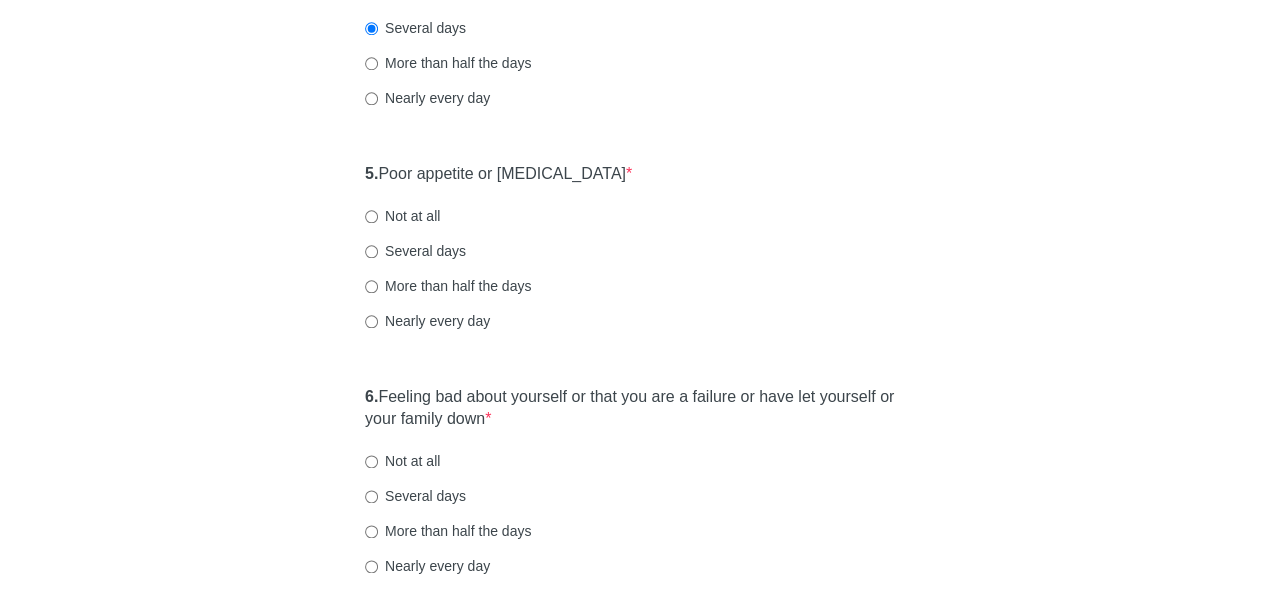 scroll, scrollTop: 989, scrollLeft: 0, axis: vertical 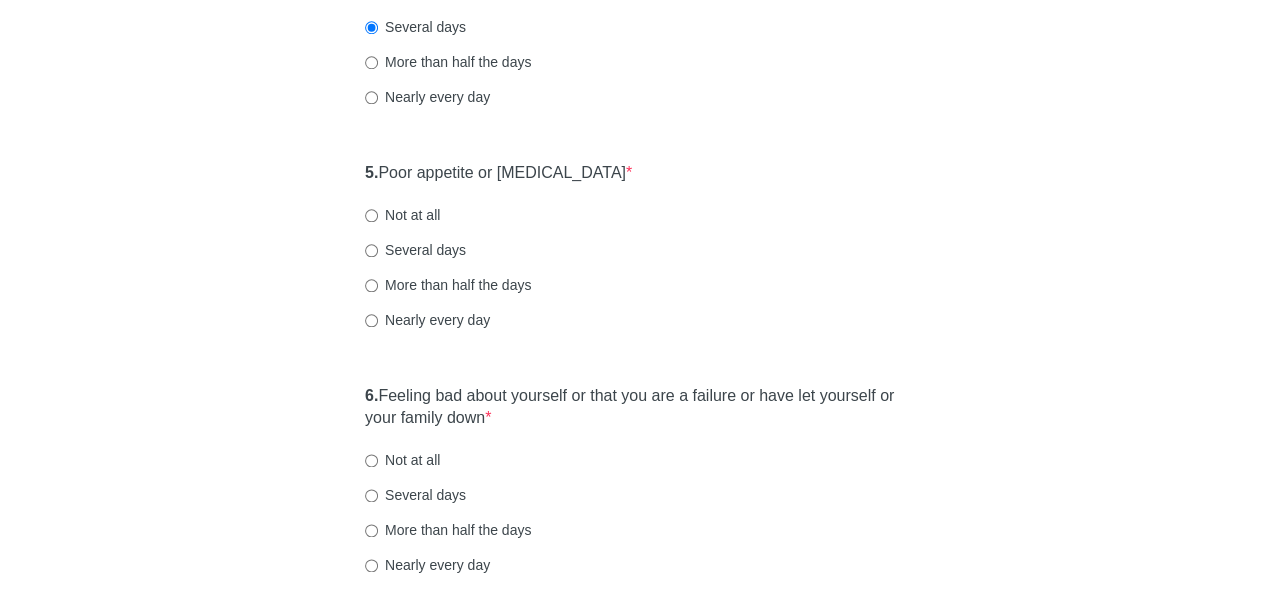 click on "Patient Health Questionnaire-9 Over the last 2 weeks, how often have you been bothered by any of the following problems? 1.  Little interest or pleasure in doing things  * Not at all Several days More than half the days Nearly every day 2.  Feeling down, depressed, or hopeless  * Not at all Several days More than half the days Nearly every day 3.  Trouble falling or staying asleep, or sleeping too much  * Not at all Several days More than half the days Nearly every day 4.  Feeling tired or having little energy  * Not at all Several days More than half the days Nearly every day 5.  Poor appetite or overeating  * Not at all Several days More than half the days Nearly every day 6.  Feeling bad about yourself or that you are a failure or have let yourself or your family down  * Not at all Several days More than half the days Nearly every day 7.  Trouble concentrating on things, such as reading the newspaper or watching television  * Not at all Several days More than half the days Nearly every day 8.   * 9.   *" at bounding box center (633, 219) 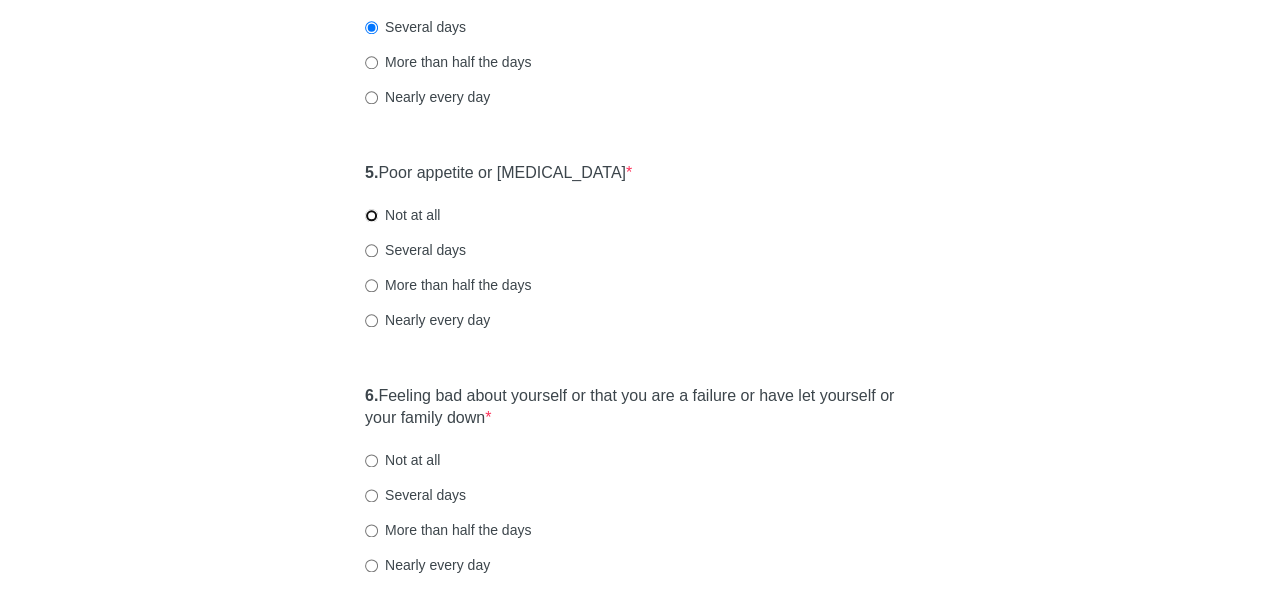 click on "Not at all" at bounding box center (371, 215) 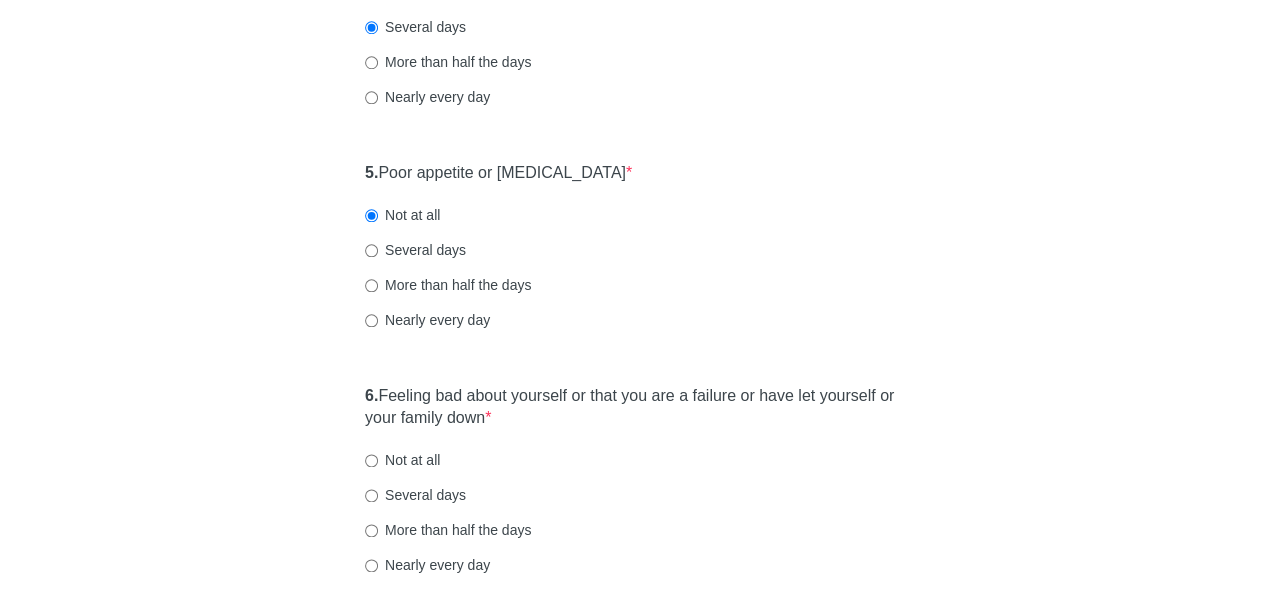 click on "Patient Health Questionnaire-9 Over the last 2 weeks, how often have you been bothered by any of the following problems? 1.  Little interest or pleasure in doing things  * Not at all Several days More than half the days Nearly every day 2.  Feeling down, depressed, or hopeless  * Not at all Several days More than half the days Nearly every day 3.  Trouble falling or staying asleep, or sleeping too much  * Not at all Several days More than half the days Nearly every day 4.  Feeling tired or having little energy  * Not at all Several days More than half the days Nearly every day 5.  Poor appetite or overeating  * Not at all Several days More than half the days Nearly every day 6.  Feeling bad about yourself or that you are a failure or have let yourself or your family down  * Not at all Several days More than half the days Nearly every day 7.  Trouble concentrating on things, such as reading the newspaper or watching television  * Not at all Several days More than half the days Nearly every day 8.   * 9.   *" at bounding box center (633, 219) 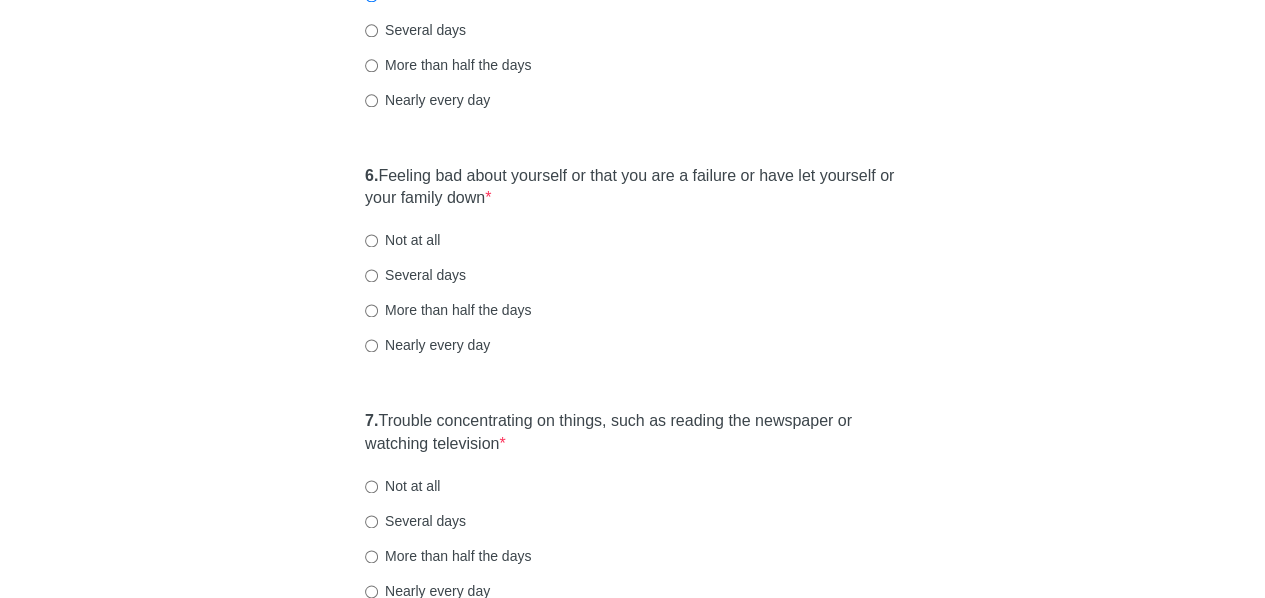 scroll, scrollTop: 1214, scrollLeft: 0, axis: vertical 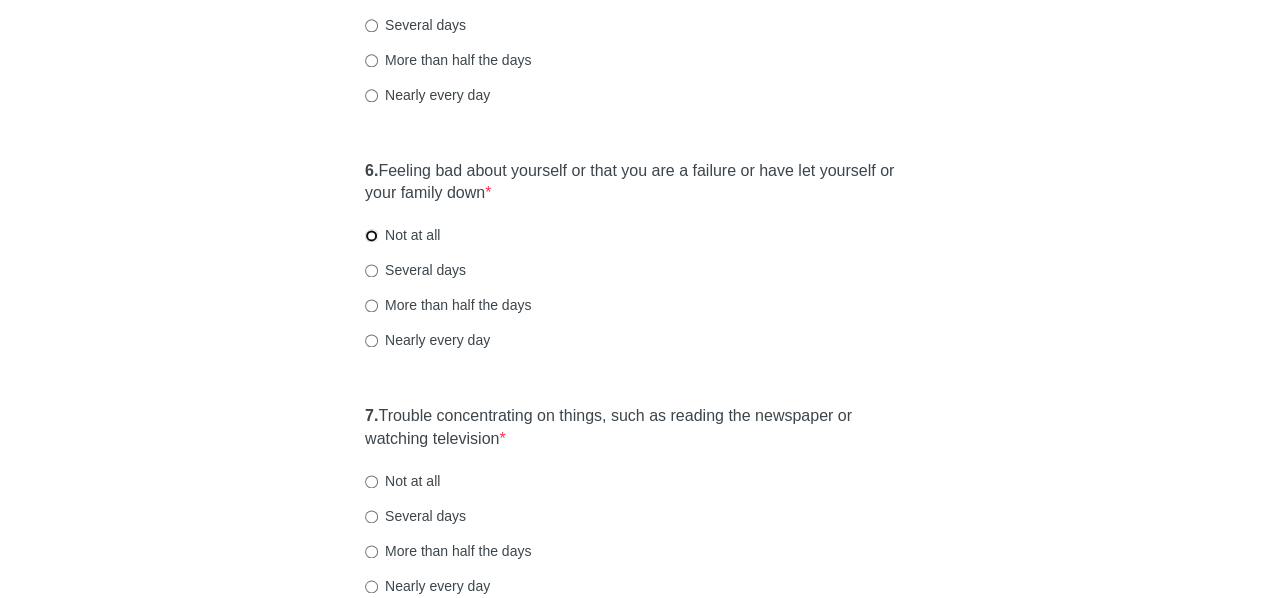 click on "Not at all" at bounding box center (371, 235) 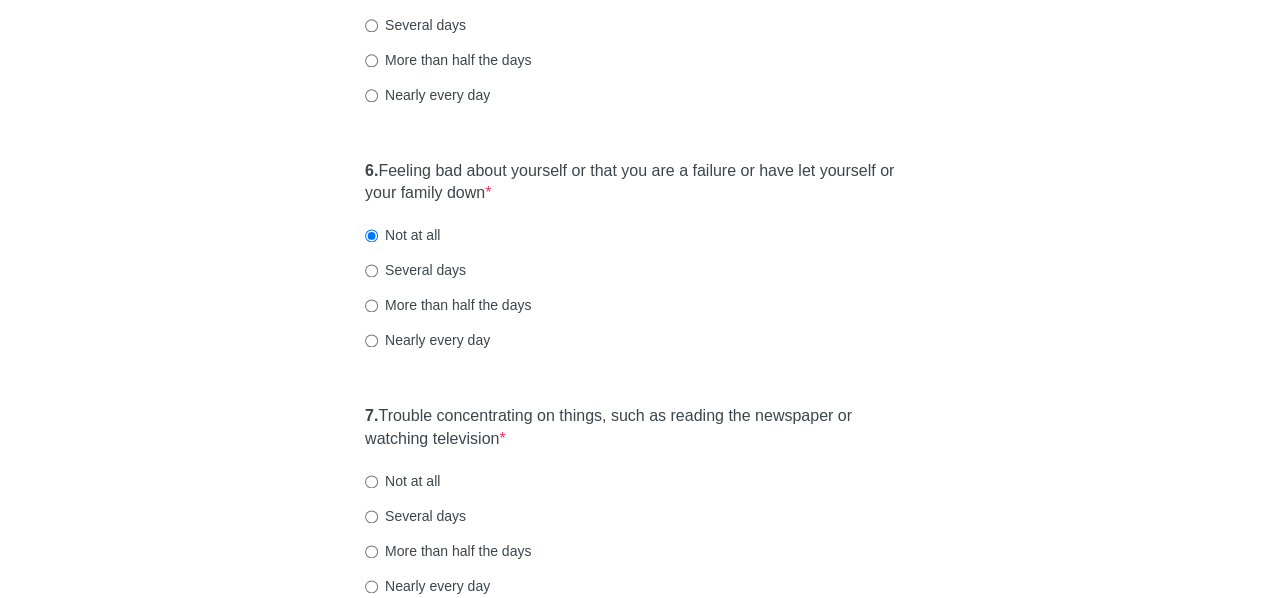 click on "Patient Health Questionnaire-9 Over the last 2 weeks, how often have you been bothered by any of the following problems? 1.  Little interest or pleasure in doing things  * Not at all Several days More than half the days Nearly every day 2.  Feeling down, depressed, or hopeless  * Not at all Several days More than half the days Nearly every day 3.  Trouble falling or staying asleep, or sleeping too much  * Not at all Several days More than half the days Nearly every day 4.  Feeling tired or having little energy  * Not at all Several days More than half the days Nearly every day 5.  Poor appetite or overeating  * Not at all Several days More than half the days Nearly every day 6.  Feeling bad about yourself or that you are a failure or have let yourself or your family down  * Not at all Several days More than half the days Nearly every day 7.  Trouble concentrating on things, such as reading the newspaper or watching television  * Not at all Several days More than half the days Nearly every day 8.   * 9.   *" at bounding box center (633, -6) 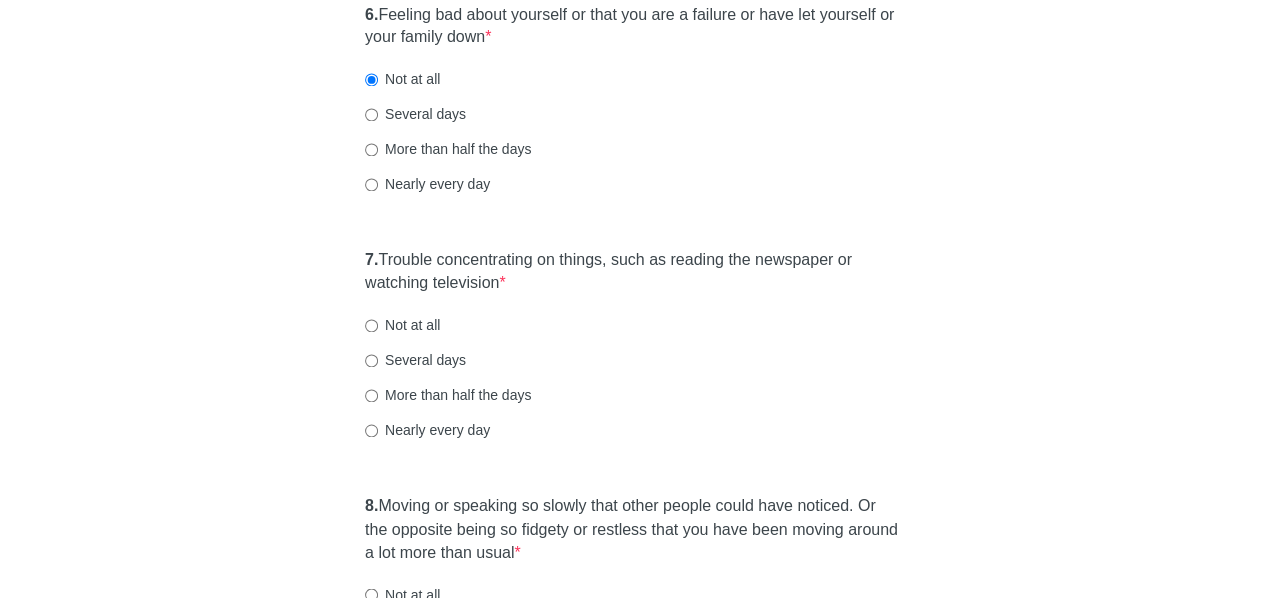 scroll, scrollTop: 1382, scrollLeft: 0, axis: vertical 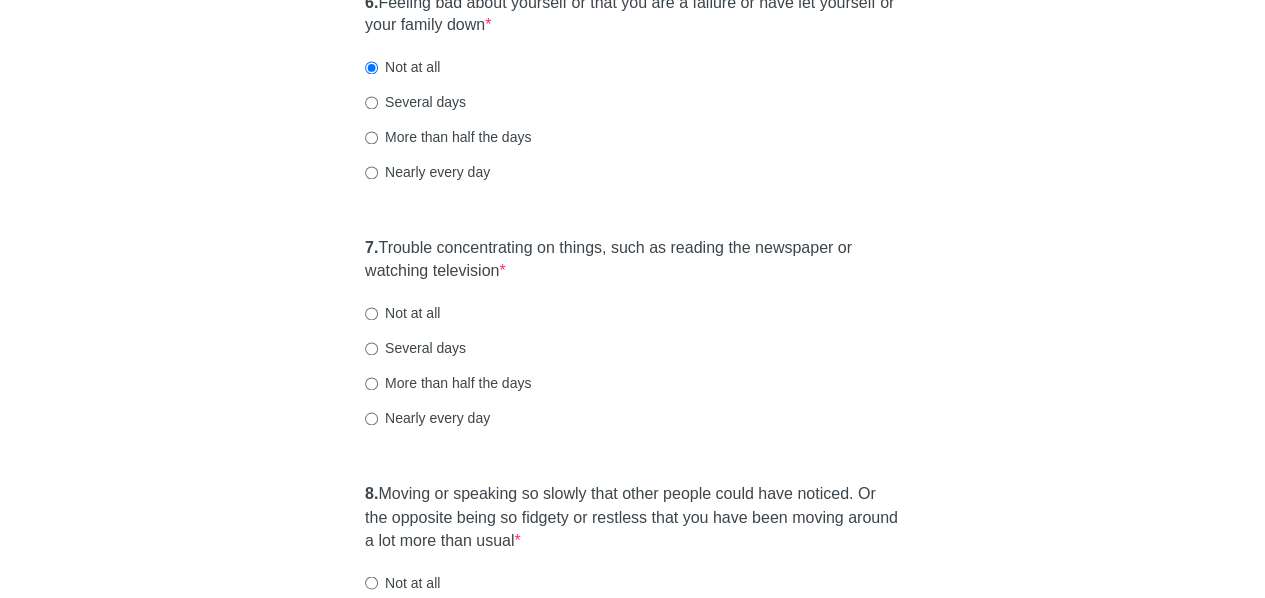click on "Patient Health Questionnaire-9 Over the last 2 weeks, how often have you been bothered by any of the following problems? 1.  Little interest or pleasure in doing things  * Not at all Several days More than half the days Nearly every day 2.  Feeling down, depressed, or hopeless  * Not at all Several days More than half the days Nearly every day 3.  Trouble falling or staying asleep, or sleeping too much  * Not at all Several days More than half the days Nearly every day 4.  Feeling tired or having little energy  * Not at all Several days More than half the days Nearly every day 5.  Poor appetite or overeating  * Not at all Several days More than half the days Nearly every day 6.  Feeling bad about yourself or that you are a failure or have let yourself or your family down  * Not at all Several days More than half the days Nearly every day 7.  Trouble concentrating on things, such as reading the newspaper or watching television  * Not at all Several days More than half the days Nearly every day 8.   * 9.   *" at bounding box center [633, -174] 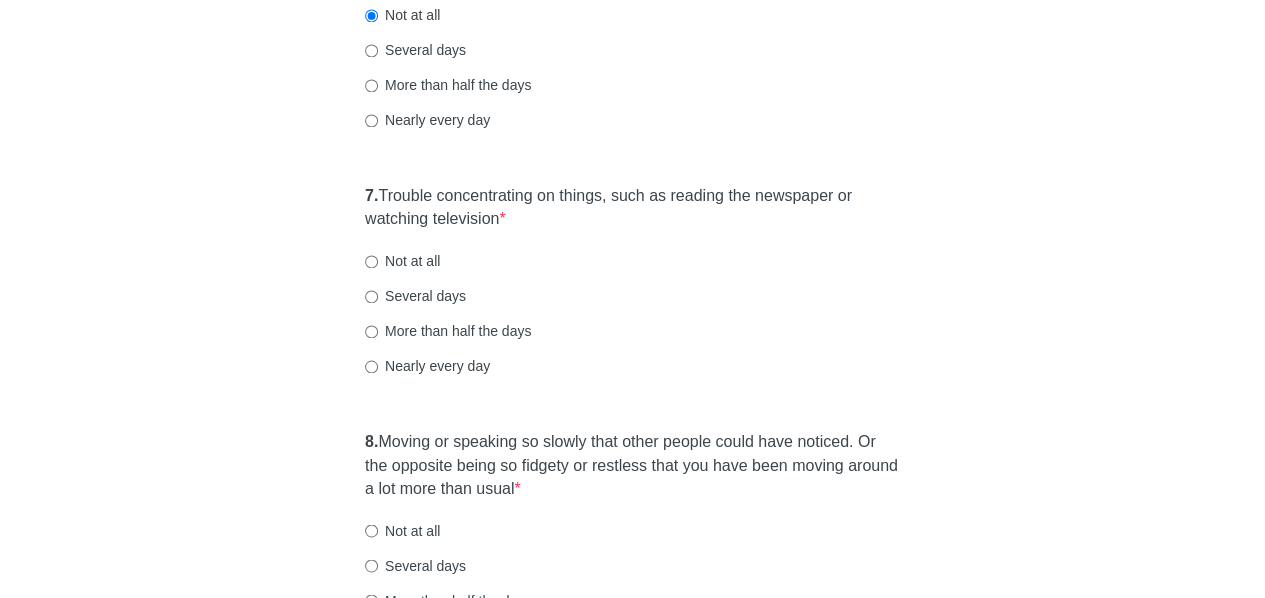 scroll, scrollTop: 1464, scrollLeft: 0, axis: vertical 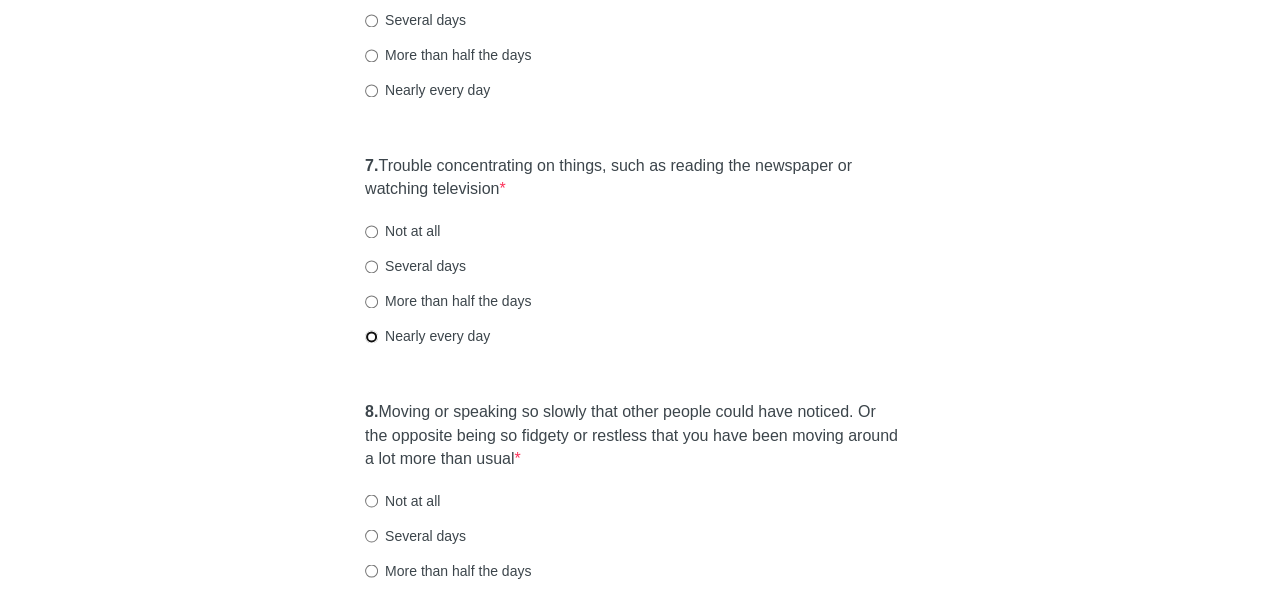 click on "Nearly every day" at bounding box center [371, 336] 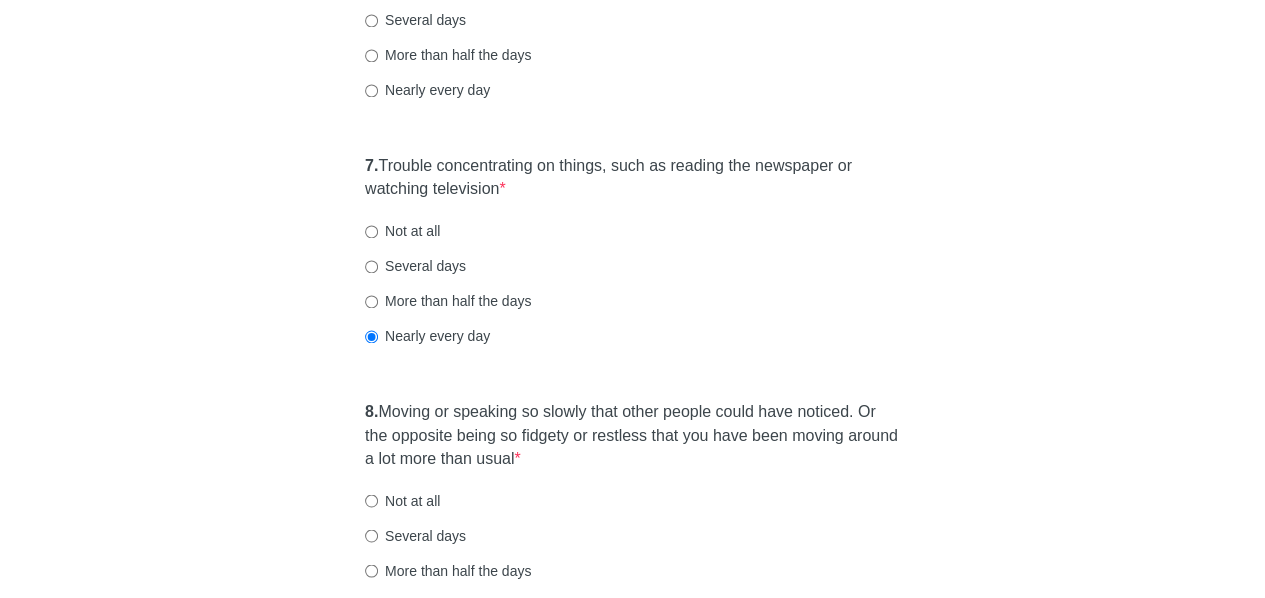 click on "Patient Health Questionnaire-9 Over the last 2 weeks, how often have you been bothered by any of the following problems? 1.  Little interest or pleasure in doing things  * Not at all Several days More than half the days Nearly every day 2.  Feeling down, depressed, or hopeless  * Not at all Several days More than half the days Nearly every day 3.  Trouble falling or staying asleep, or sleeping too much  * Not at all Several days More than half the days Nearly every day 4.  Feeling tired or having little energy  * Not at all Several days More than half the days Nearly every day 5.  Poor appetite or overeating  * Not at all Several days More than half the days Nearly every day 6.  Feeling bad about yourself or that you are a failure or have let yourself or your family down  * Not at all Several days More than half the days Nearly every day 7.  Trouble concentrating on things, such as reading the newspaper or watching television  * Not at all Several days More than half the days Nearly every day 8.   * 9.   *" at bounding box center (633, -256) 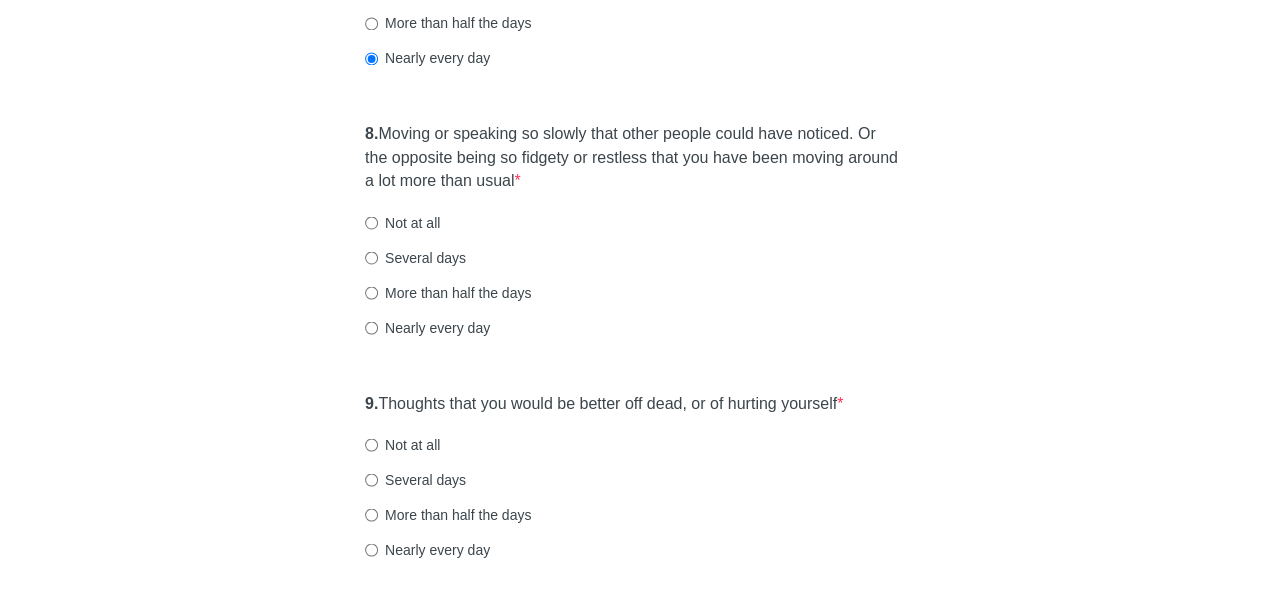 scroll, scrollTop: 1743, scrollLeft: 0, axis: vertical 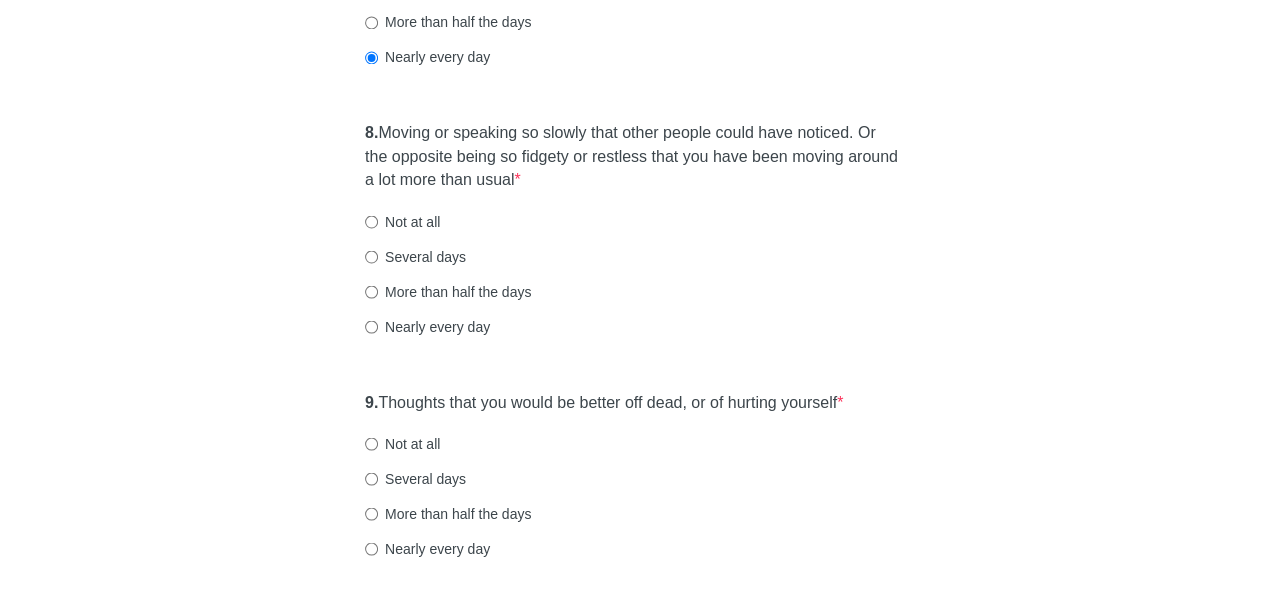 click on "Patient Health Questionnaire-9 Over the last 2 weeks, how often have you been bothered by any of the following problems? 1.  Little interest or pleasure in doing things  * Not at all Several days More than half the days Nearly every day 2.  Feeling down, depressed, or hopeless  * Not at all Several days More than half the days Nearly every day 3.  Trouble falling or staying asleep, or sleeping too much  * Not at all Several days More than half the days Nearly every day 4.  Feeling tired or having little energy  * Not at all Several days More than half the days Nearly every day 5.  Poor appetite or overeating  * Not at all Several days More than half the days Nearly every day 6.  Feeling bad about yourself or that you are a failure or have let yourself or your family down  * Not at all Several days More than half the days Nearly every day 7.  Trouble concentrating on things, such as reading the newspaper or watching television  * Not at all Several days More than half the days Nearly every day 8.   * 9.   *" at bounding box center (633, -535) 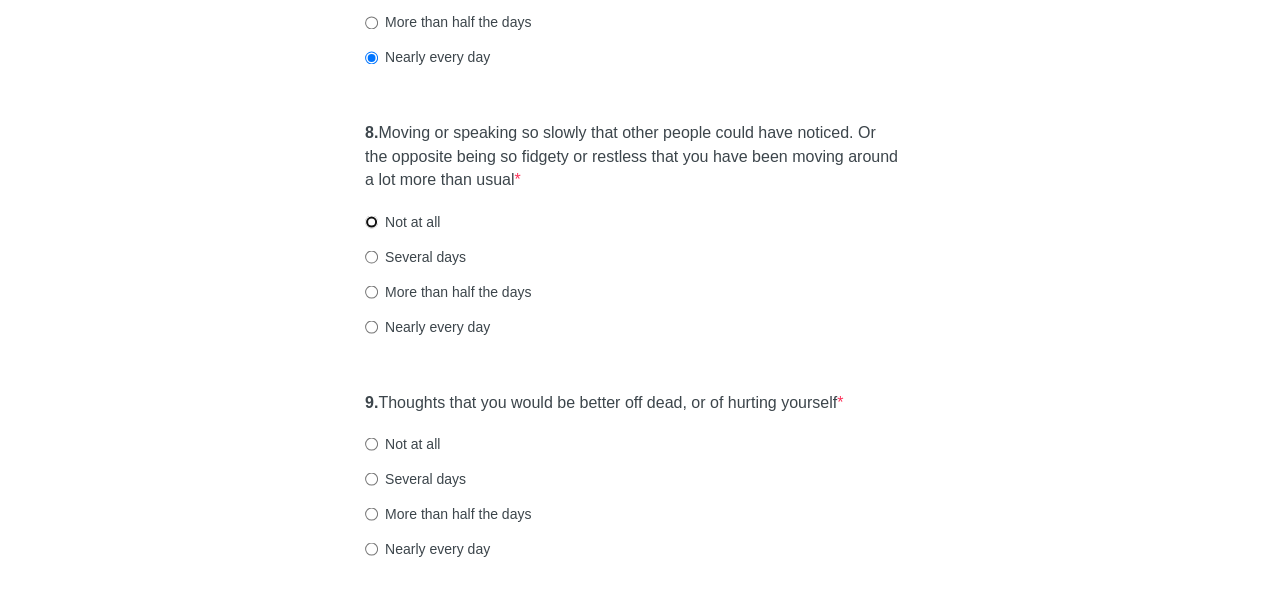 click on "Not at all" at bounding box center (371, 221) 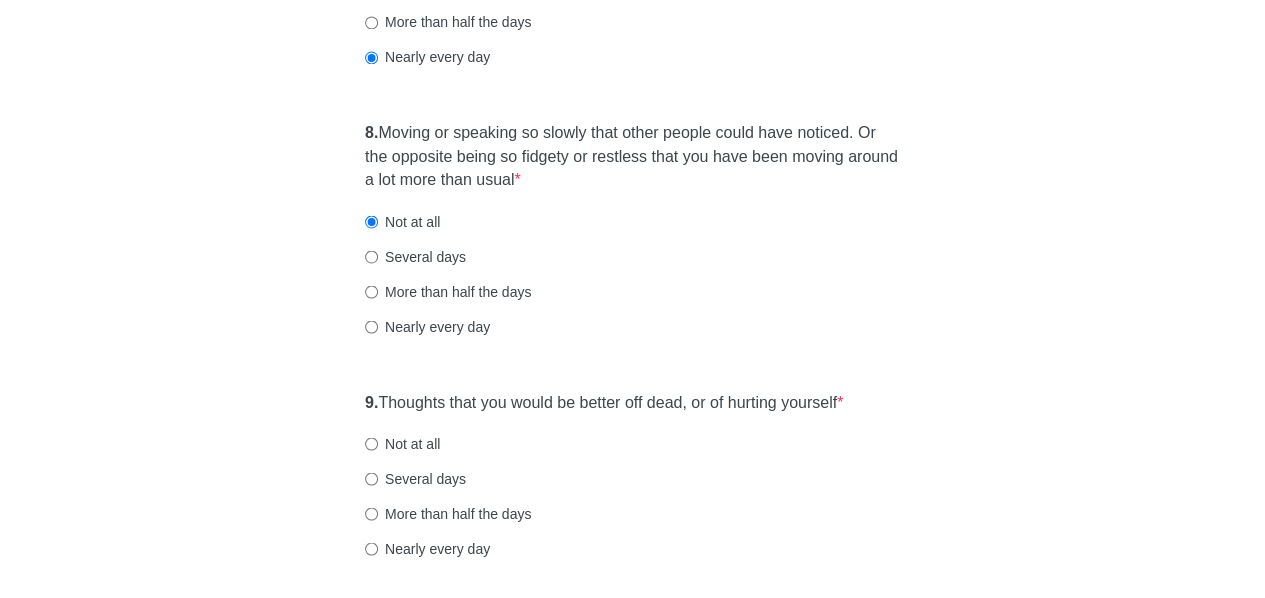 click on "Patient Health Questionnaire-9 Over the last 2 weeks, how often have you been bothered by any of the following problems? 1.  Little interest or pleasure in doing things  * Not at all Several days More than half the days Nearly every day 2.  Feeling down, depressed, or hopeless  * Not at all Several days More than half the days Nearly every day 3.  Trouble falling or staying asleep, or sleeping too much  * Not at all Several days More than half the days Nearly every day 4.  Feeling tired or having little energy  * Not at all Several days More than half the days Nearly every day 5.  Poor appetite or overeating  * Not at all Several days More than half the days Nearly every day 6.  Feeling bad about yourself or that you are a failure or have let yourself or your family down  * Not at all Several days More than half the days Nearly every day 7.  Trouble concentrating on things, such as reading the newspaper or watching television  * Not at all Several days More than half the days Nearly every day 8.   * 9.   *" at bounding box center [633, -535] 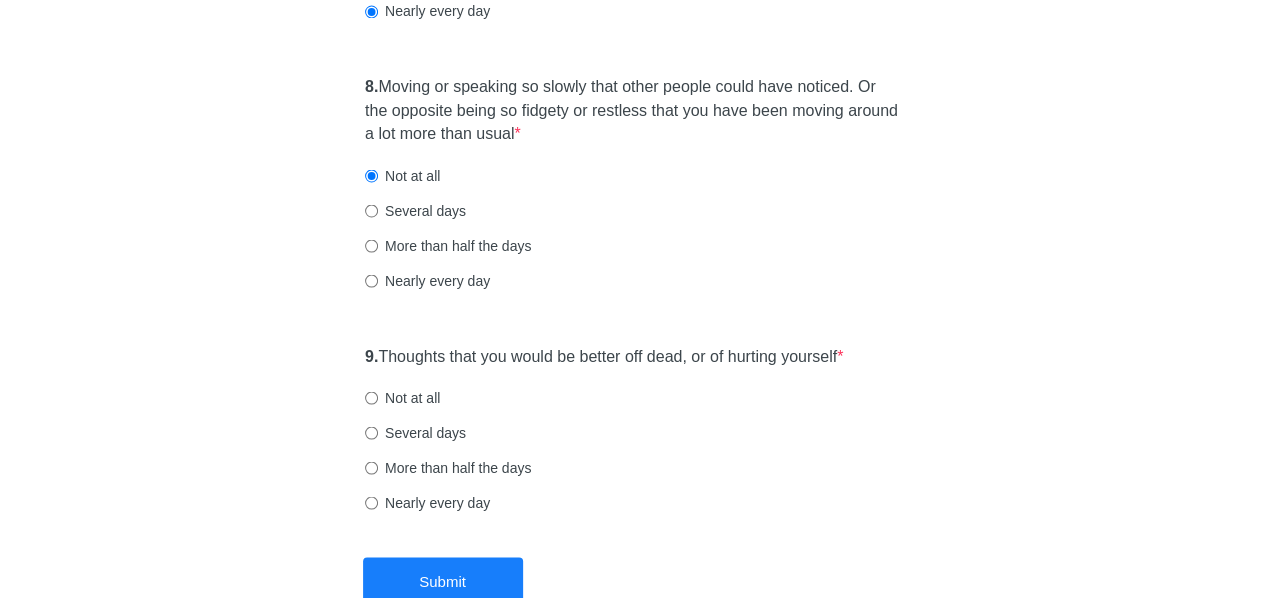 scroll, scrollTop: 1790, scrollLeft: 0, axis: vertical 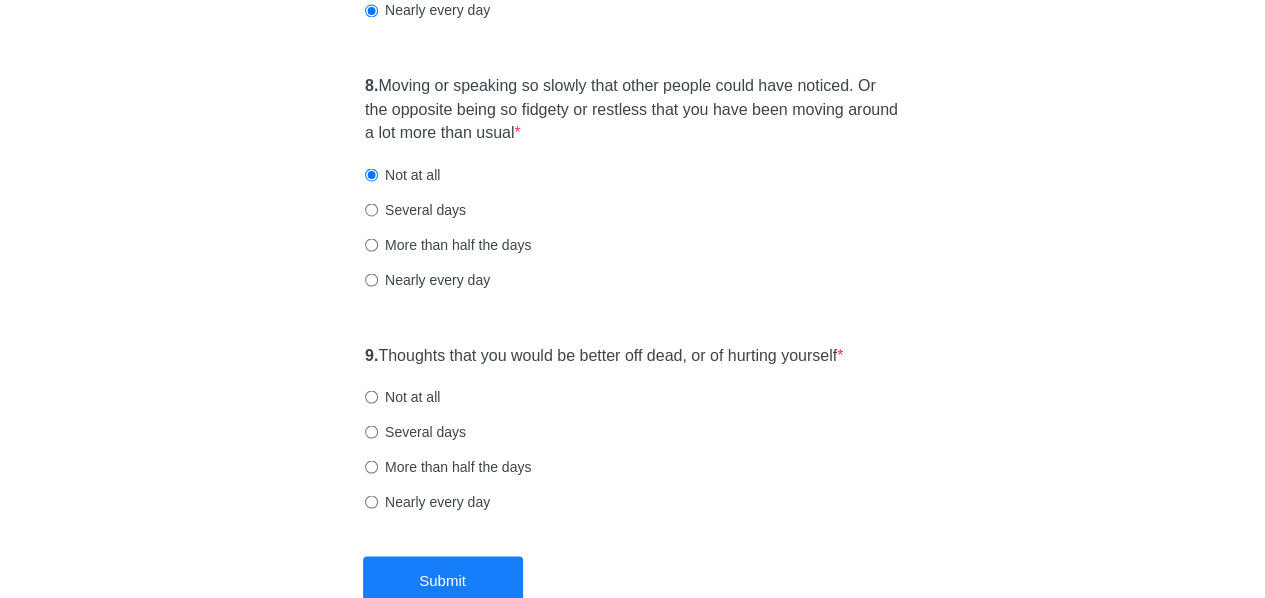 click on "Several days" at bounding box center [415, 209] 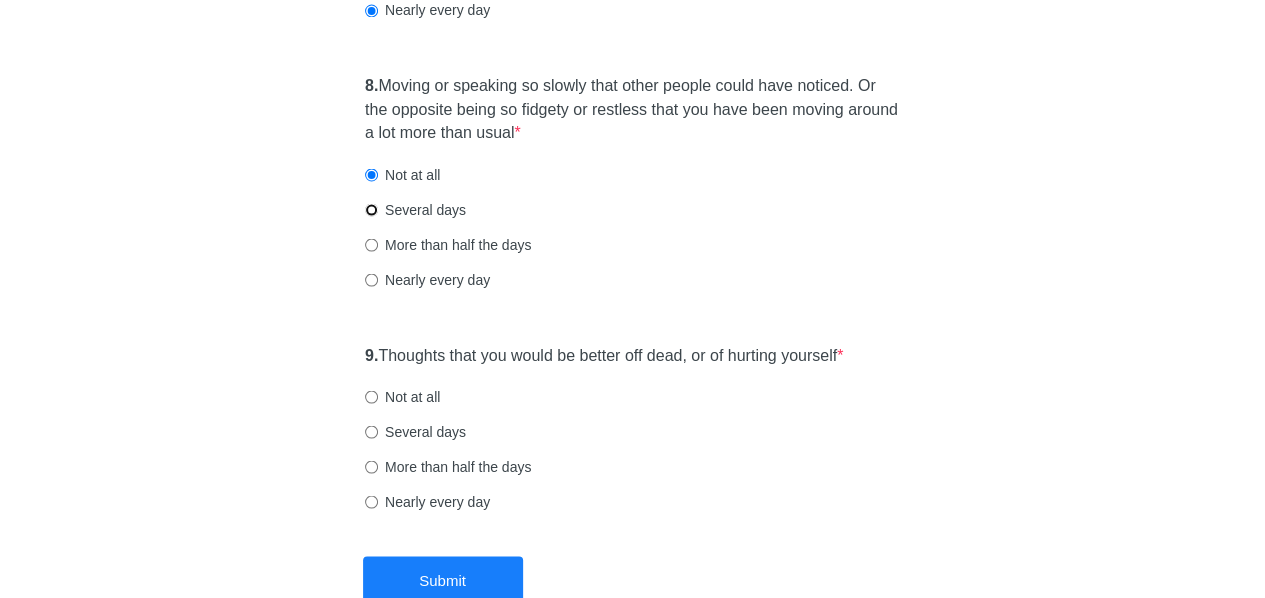 click on "Several days" at bounding box center [371, 209] 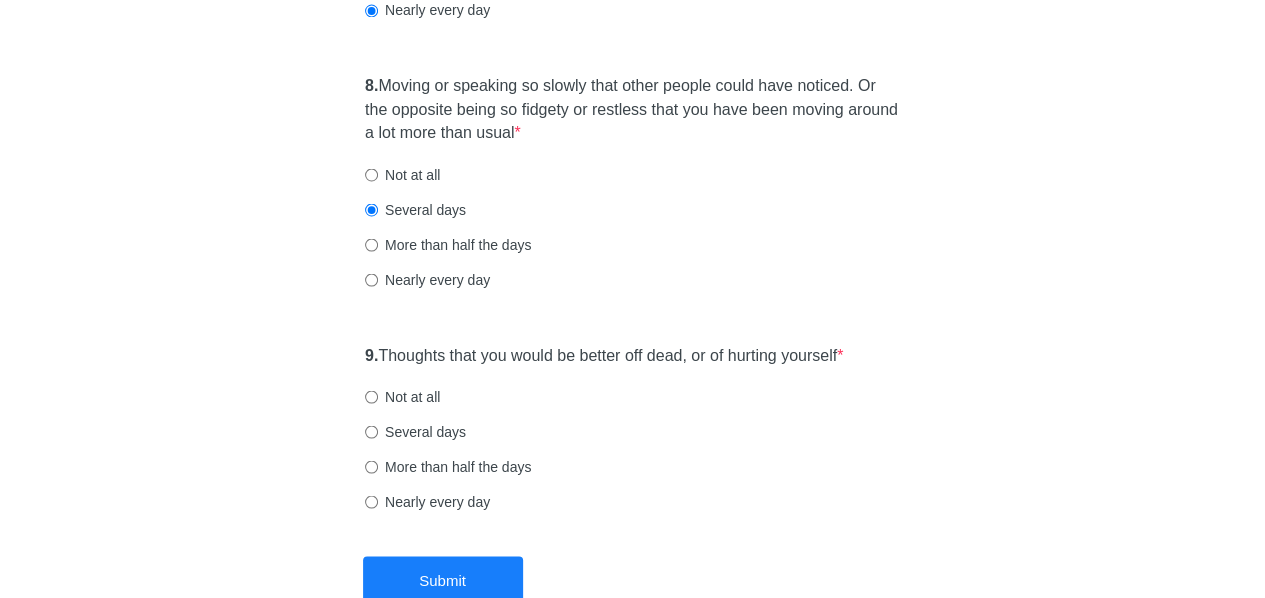 click on "Patient Health Questionnaire-9 Over the last 2 weeks, how often have you been bothered by any of the following problems? 1.  Little interest or pleasure in doing things  * Not at all Several days More than half the days Nearly every day 2.  Feeling down, depressed, or hopeless  * Not at all Several days More than half the days Nearly every day 3.  Trouble falling or staying asleep, or sleeping too much  * Not at all Several days More than half the days Nearly every day 4.  Feeling tired or having little energy  * Not at all Several days More than half the days Nearly every day 5.  Poor appetite or overeating  * Not at all Several days More than half the days Nearly every day 6.  Feeling bad about yourself or that you are a failure or have let yourself or your family down  * Not at all Several days More than half the days Nearly every day 7.  Trouble concentrating on things, such as reading the newspaper or watching television  * Not at all Several days More than half the days Nearly every day 8.   * 9.   *" at bounding box center [633, -582] 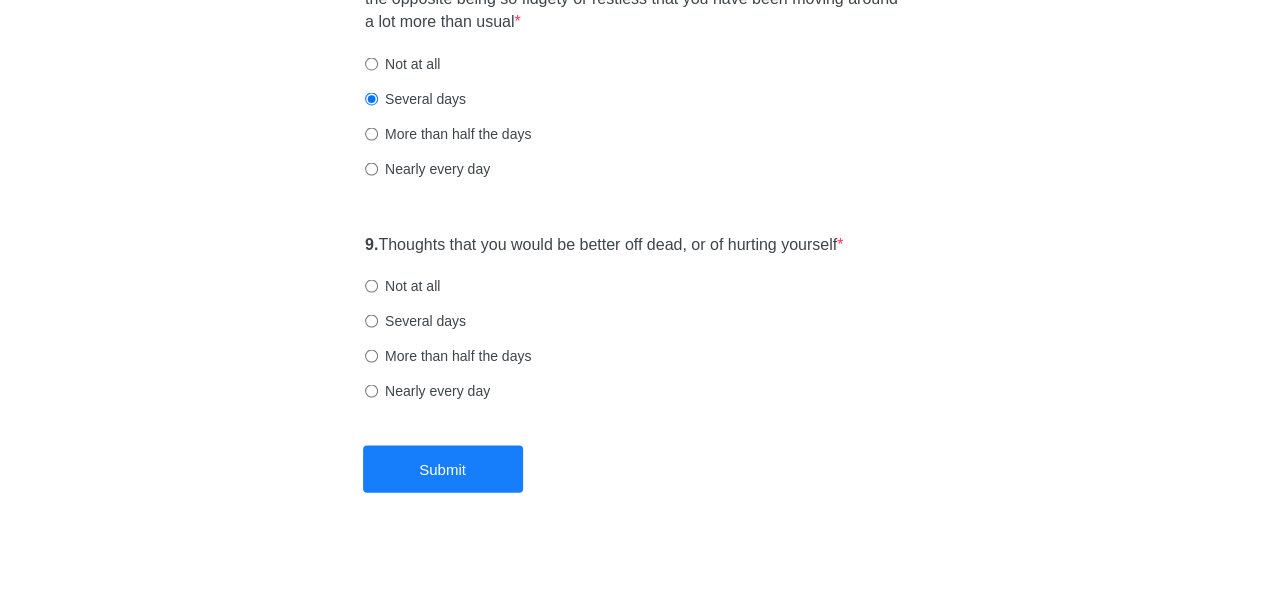 scroll, scrollTop: 1915, scrollLeft: 0, axis: vertical 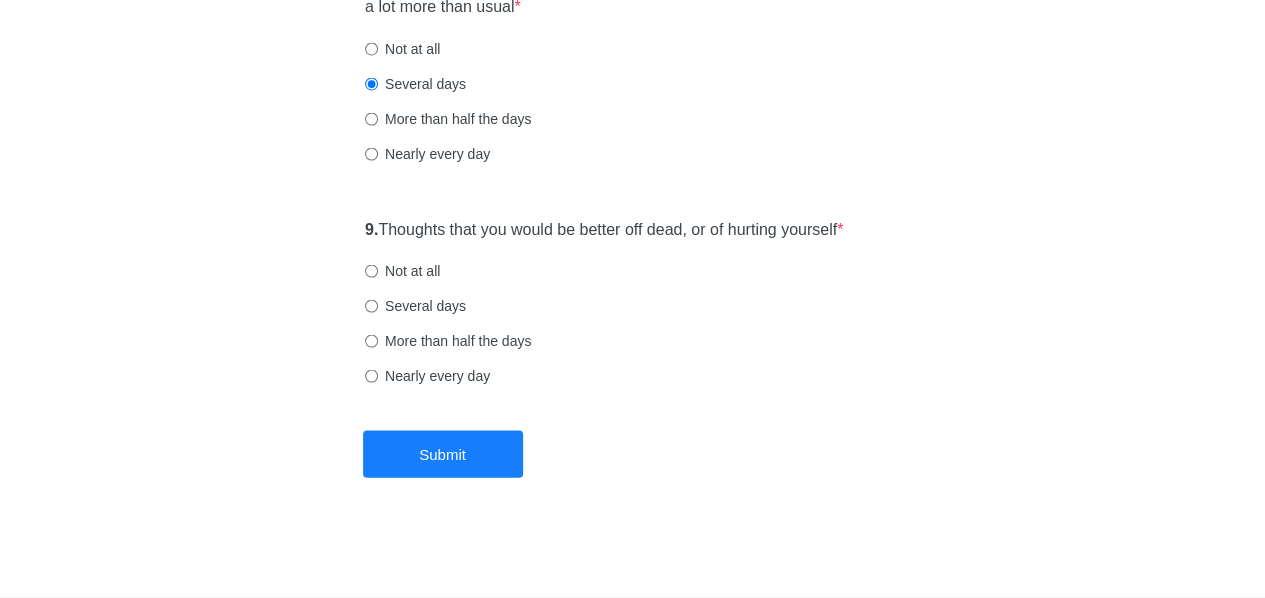 click on "More than half the days" at bounding box center (632, 341) 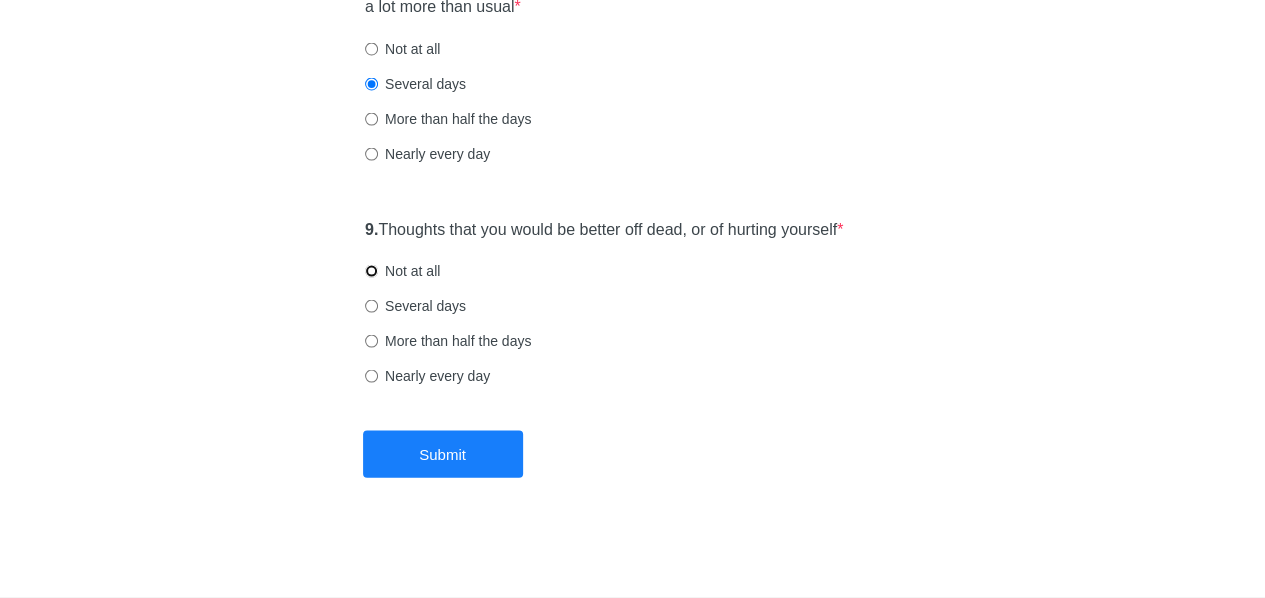 click on "Not at all" at bounding box center (371, 271) 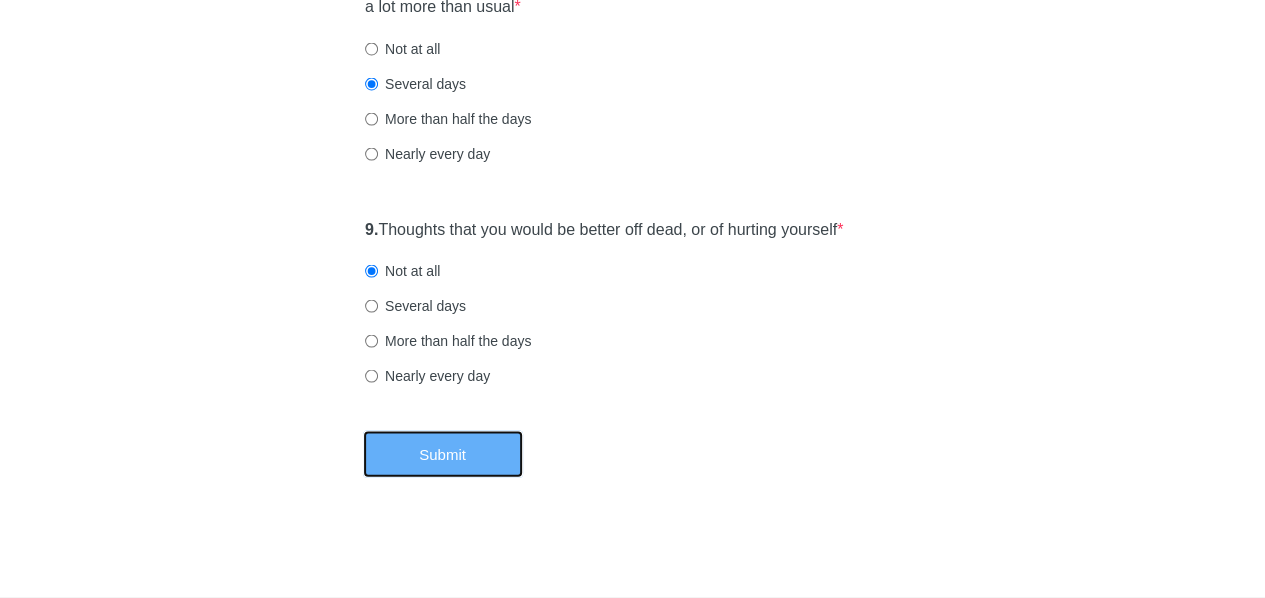 click on "Submit" at bounding box center (443, 454) 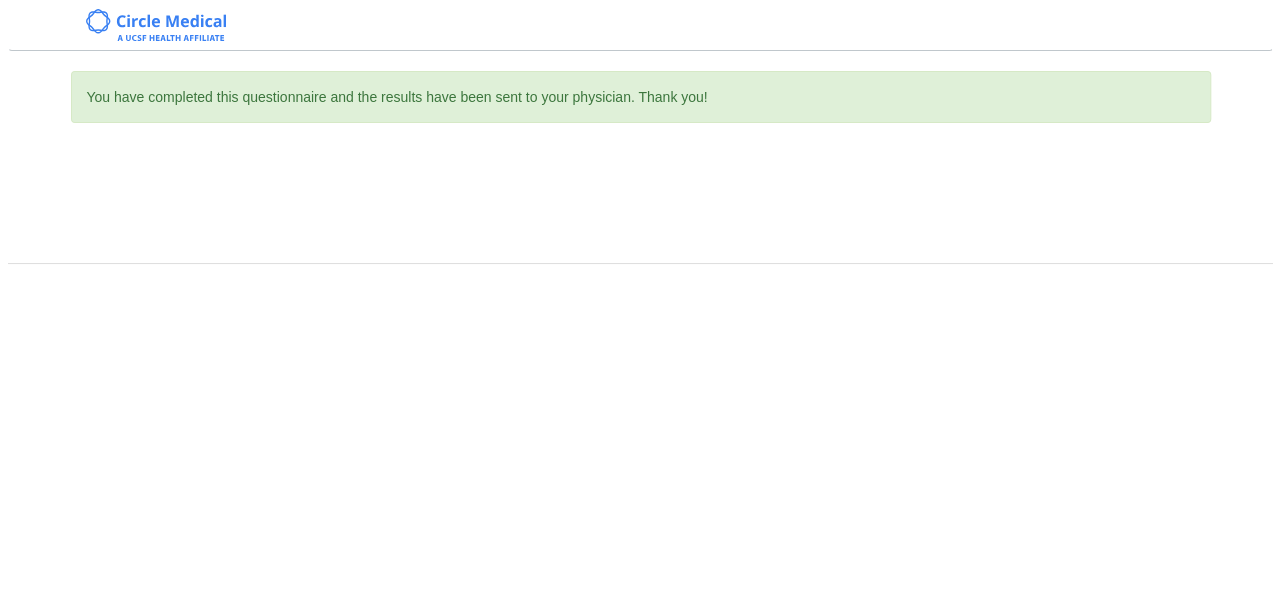 scroll, scrollTop: 0, scrollLeft: 0, axis: both 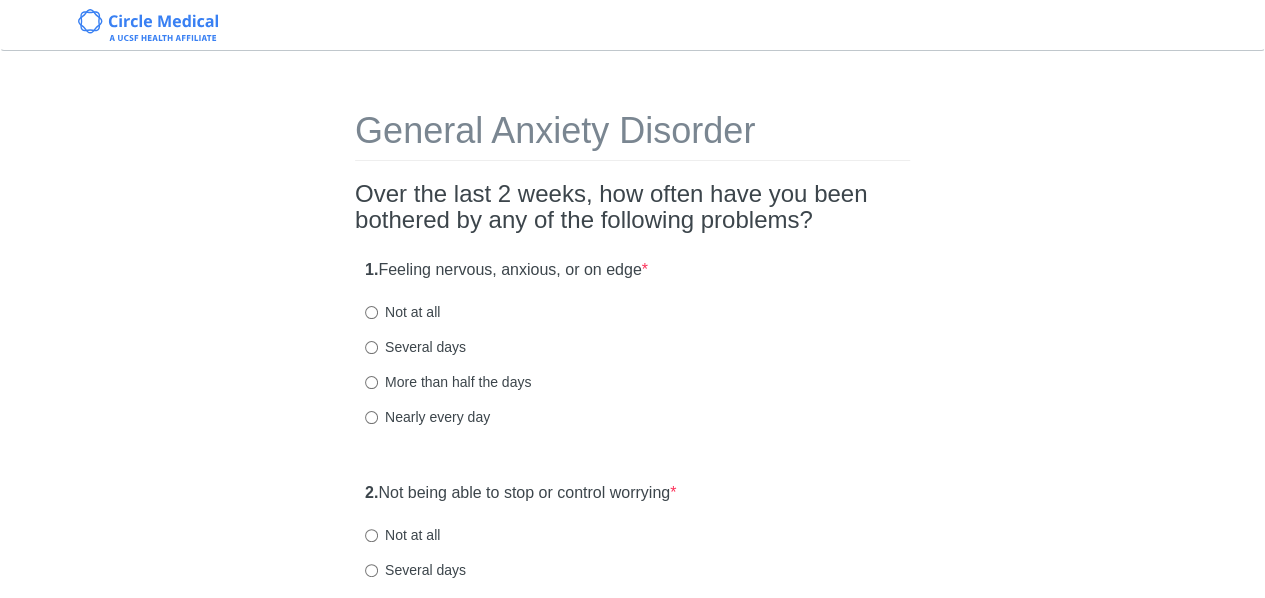 click on "More than half the days" at bounding box center [448, 382] 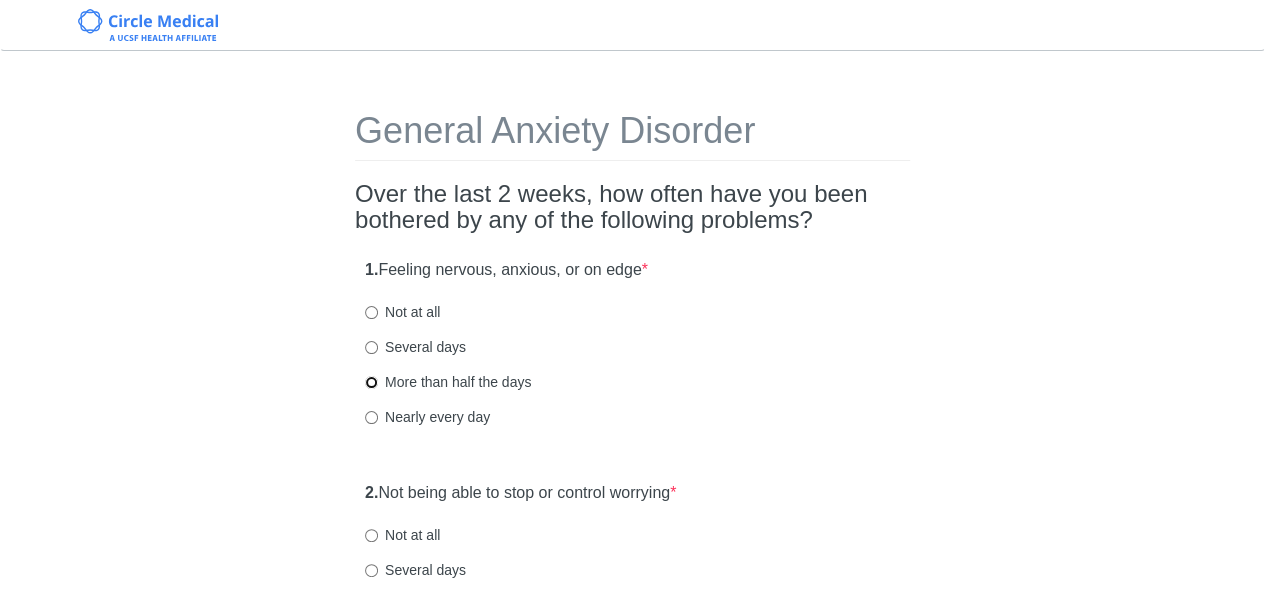 click on "More than half the days" at bounding box center (371, 382) 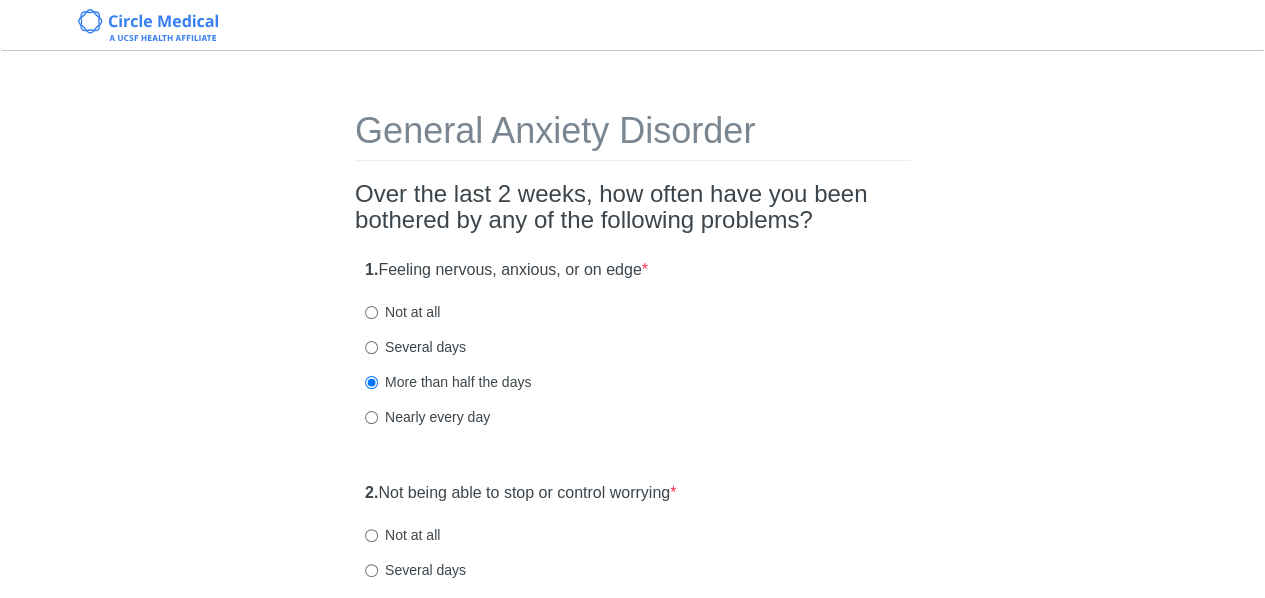 click on "General Anxiety Disorder Over the last 2 weeks, how often have you been bothered by any of the following problems? 1.  Feeling nervous, anxious, or on edge  * Not at all Several days More than half the days Nearly every day 2.  Not being able to stop or control worrying  * Not at all Several days More than half the days Nearly every day 3.  Worrying too much about different things  * Not at all Several days More than half the days Nearly every day 4.  Trouble relaxing  * Not at all Several days More than half the days Nearly every day 5.  Being so restless that it's hard to sit still  * Not at all Several days More than half the days Nearly every day 6.  Becoming easily annoyed or irritable  * Not at all Several days More than half the days Nearly every day 7.  Feeling afraid as if something awful might happen  * Not at all Several days More than half the days Nearly every day" at bounding box center (633, 940) 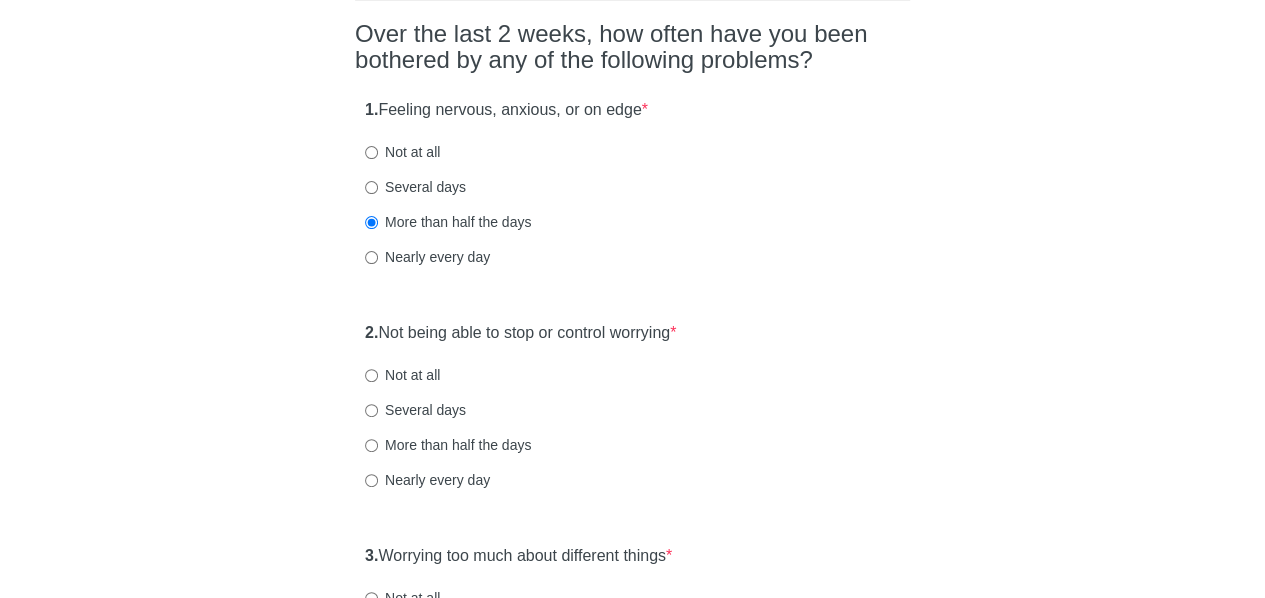 scroll, scrollTop: 163, scrollLeft: 0, axis: vertical 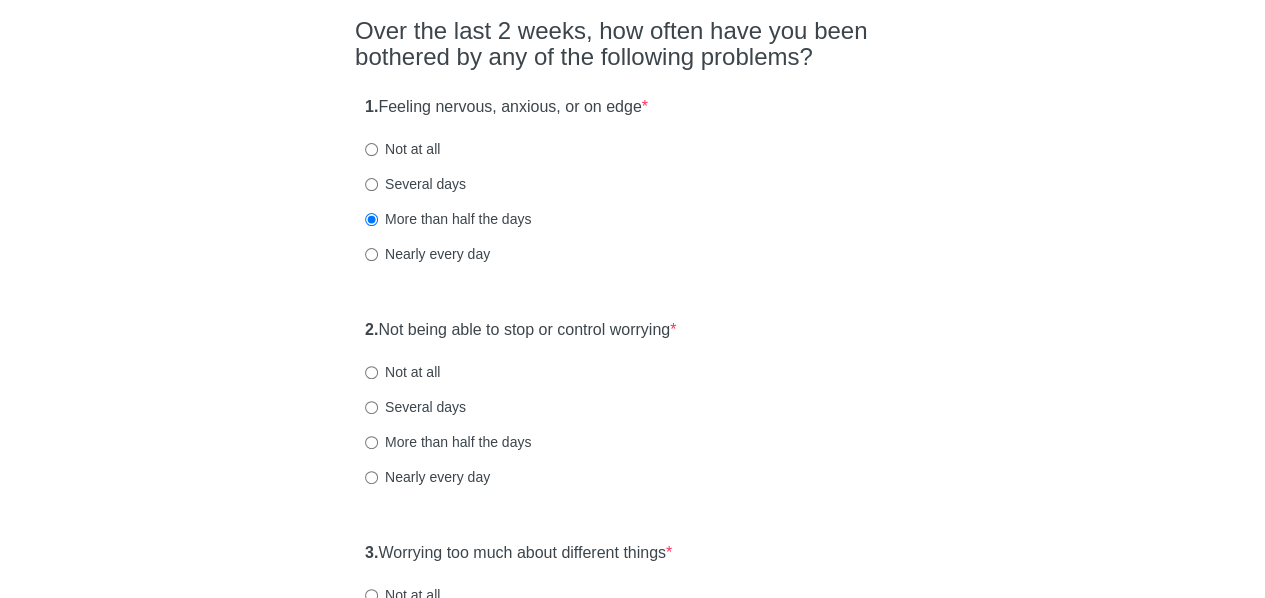click on "More than half the days" at bounding box center (632, 442) 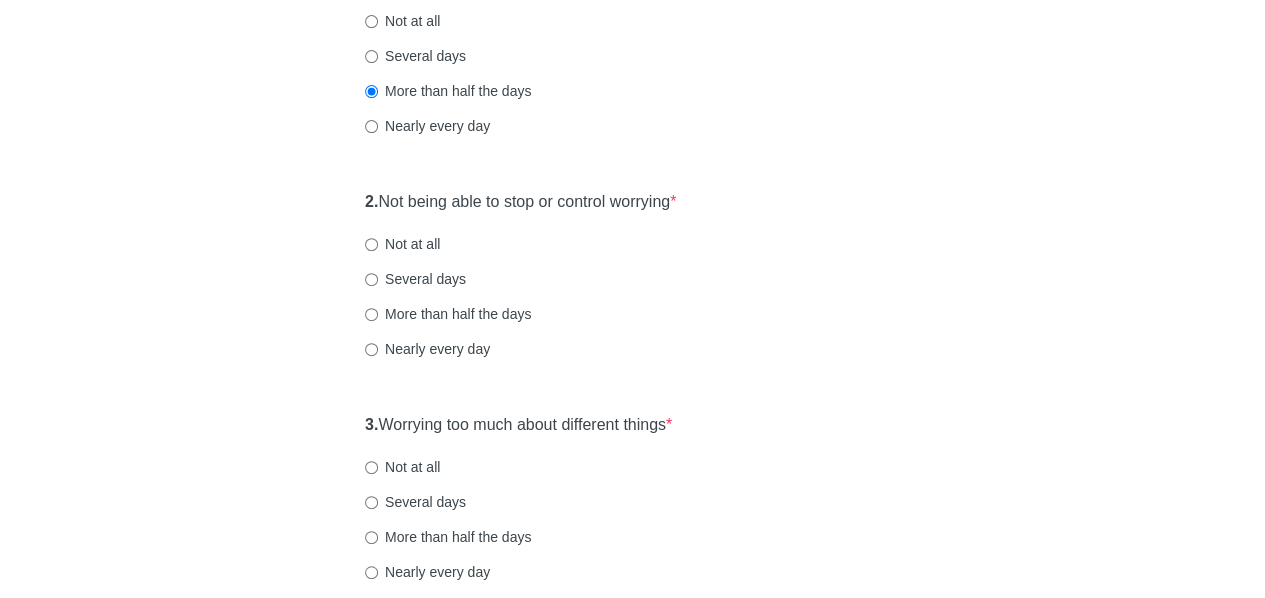 scroll, scrollTop: 317, scrollLeft: 0, axis: vertical 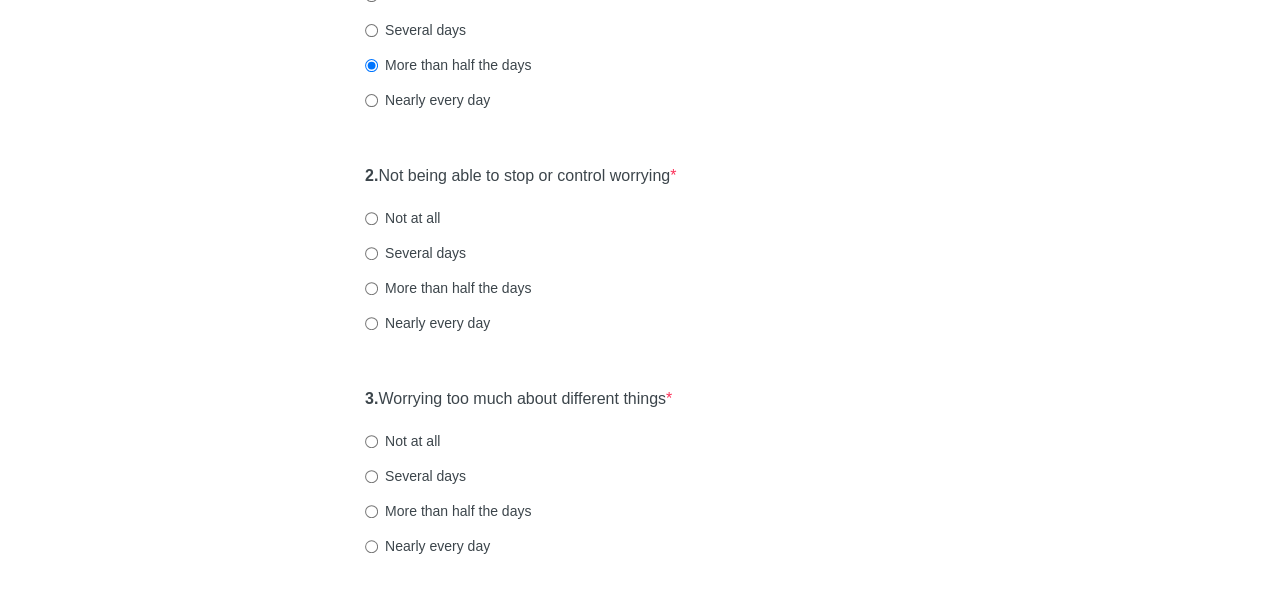 click on "General Anxiety Disorder Over the last 2 weeks, how often have you been bothered by any of the following problems? 1.  Feeling nervous, anxious, or on edge  * Not at all Several days More than half the days Nearly every day 2.  Not being able to stop or control worrying  * Not at all Several days More than half the days Nearly every day 3.  Worrying too much about different things  * Not at all Several days More than half the days Nearly every day 4.  Trouble relaxing  * Not at all Several days More than half the days Nearly every day 5.  Being so restless that it's hard to sit still  * Not at all Several days More than half the days Nearly every day 6.  Becoming easily annoyed or irritable  * Not at all Several days More than half the days Nearly every day 7.  Feeling afraid as if something awful might happen  * Not at all Several days More than half the days Nearly every day" at bounding box center [633, 623] 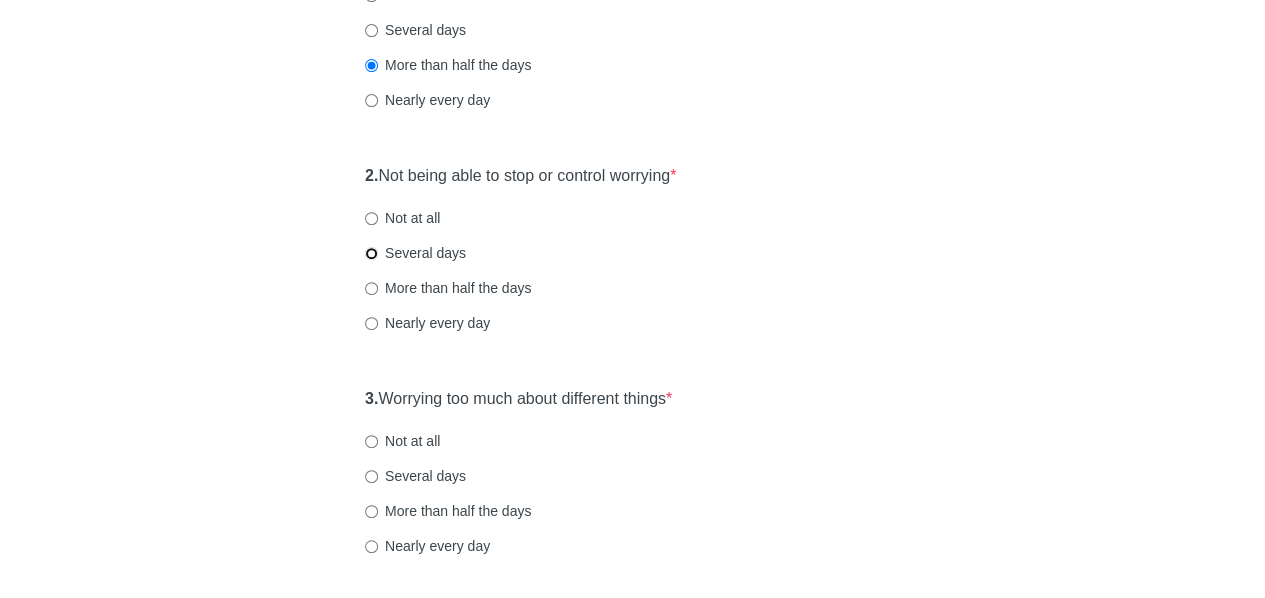 click on "Several days" at bounding box center (371, 253) 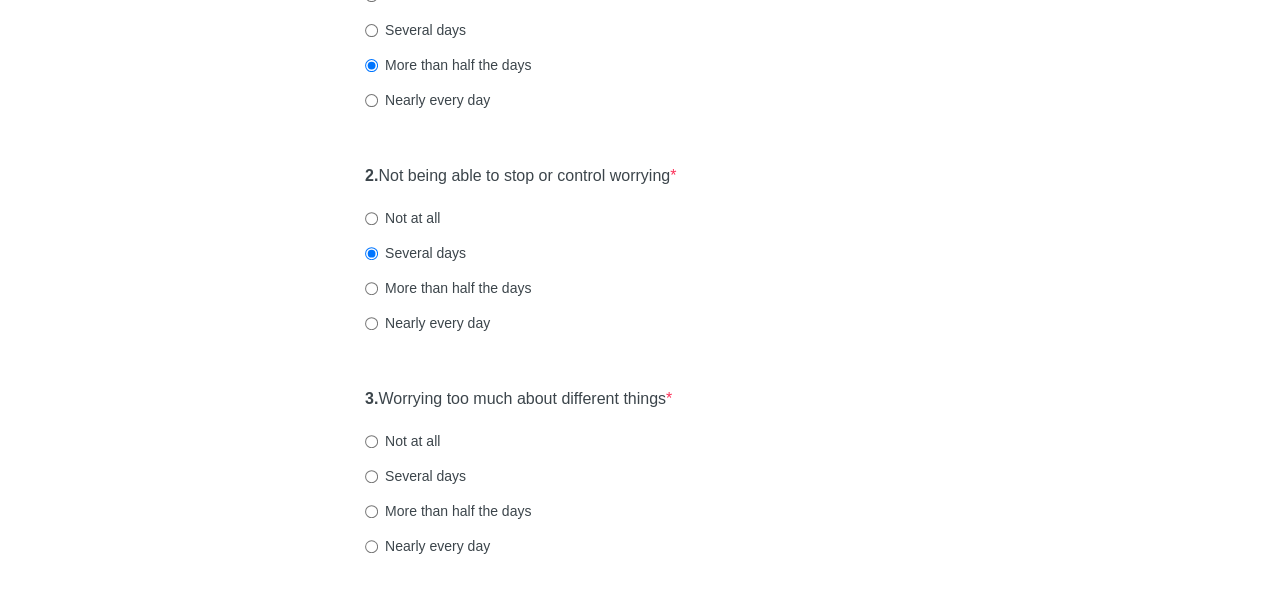 click on "General Anxiety Disorder Over the last 2 weeks, how often have you been bothered by any of the following problems? 1.  Feeling nervous, anxious, or on edge  * Not at all Several days More than half the days Nearly every day 2.  Not being able to stop or control worrying  * Not at all Several days More than half the days Nearly every day 3.  Worrying too much about different things  * Not at all Several days More than half the days Nearly every day 4.  Trouble relaxing  * Not at all Several days More than half the days Nearly every day 5.  Being so restless that it's hard to sit still  * Not at all Several days More than half the days Nearly every day 6.  Becoming easily annoyed or irritable  * Not at all Several days More than half the days Nearly every day 7.  Feeling afraid as if something awful might happen  * Not at all Several days More than half the days Nearly every day" at bounding box center (633, 623) 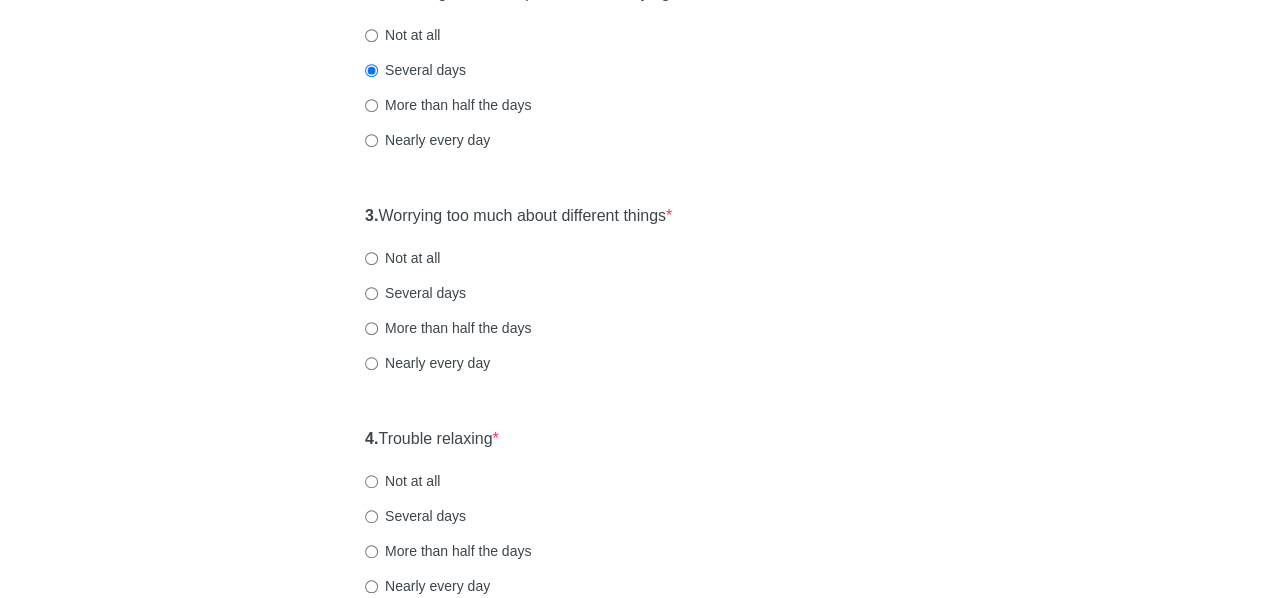 scroll, scrollTop: 508, scrollLeft: 0, axis: vertical 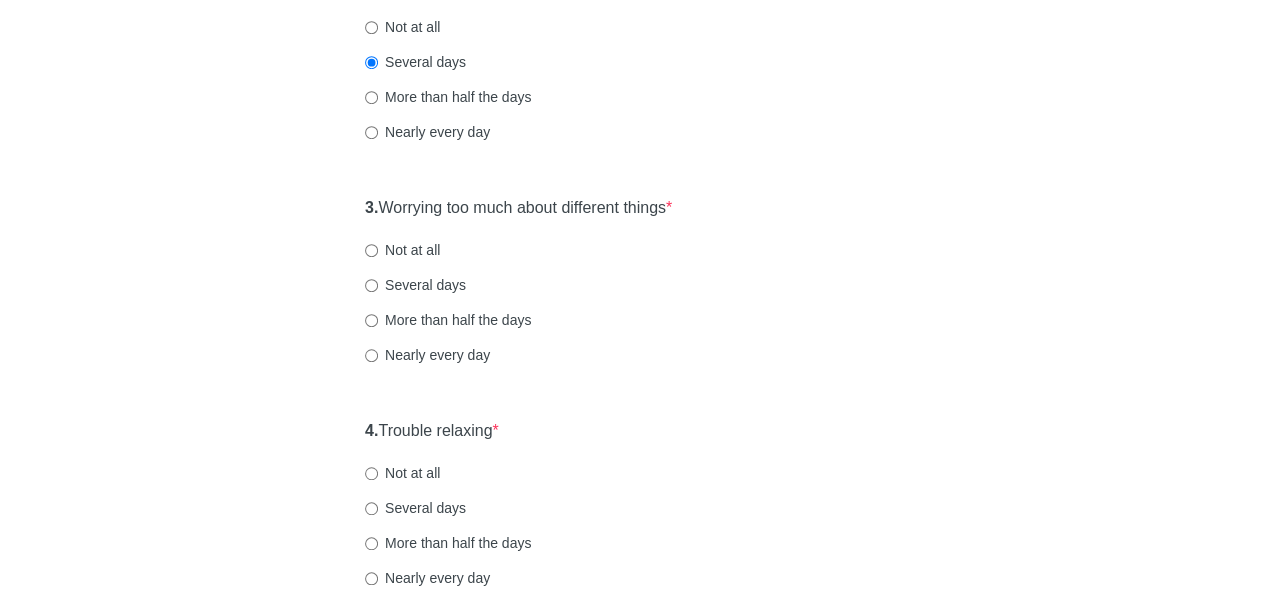 click on "General Anxiety Disorder Over the last 2 weeks, how often have you been bothered by any of the following problems? 1.  Feeling nervous, anxious, or on edge  * Not at all Several days More than half the days Nearly every day 2.  Not being able to stop or control worrying  * Not at all Several days More than half the days Nearly every day 3.  Worrying too much about different things  * Not at all Several days More than half the days Nearly every day 4.  Trouble relaxing  * Not at all Several days More than half the days Nearly every day 5.  Being so restless that it's hard to sit still  * Not at all Several days More than half the days Nearly every day 6.  Becoming easily annoyed or irritable  * Not at all Several days More than half the days Nearly every day 7.  Feeling afraid as if something awful might happen  * Not at all Several days More than half the days Nearly every day" at bounding box center [633, 432] 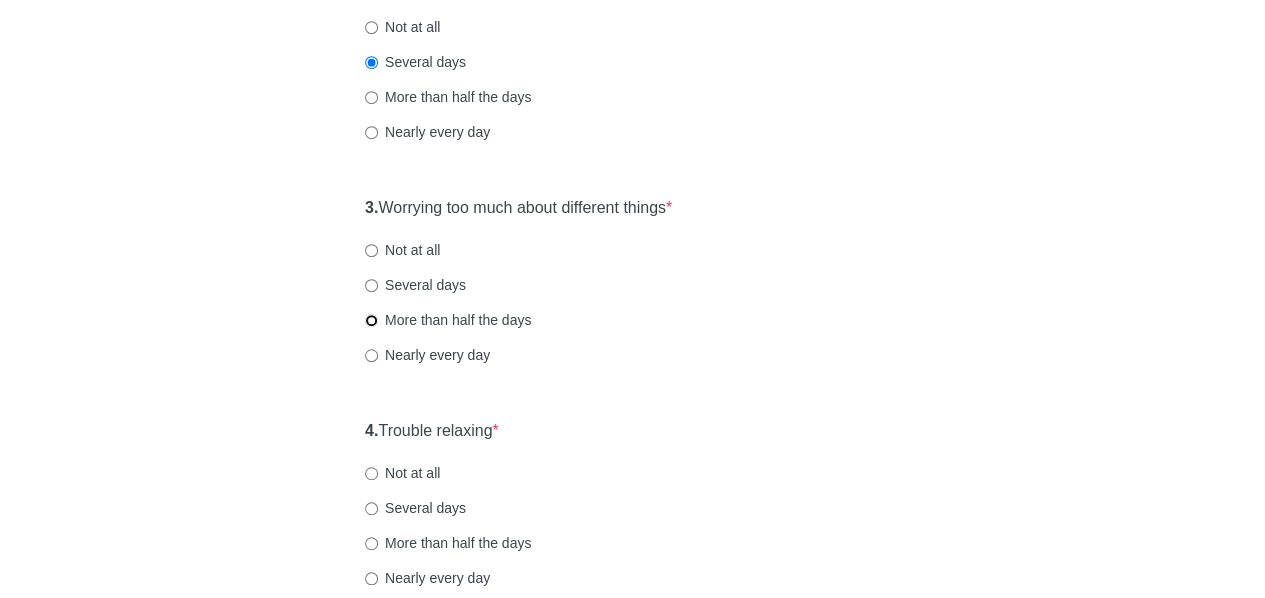 click on "More than half the days" at bounding box center [371, 320] 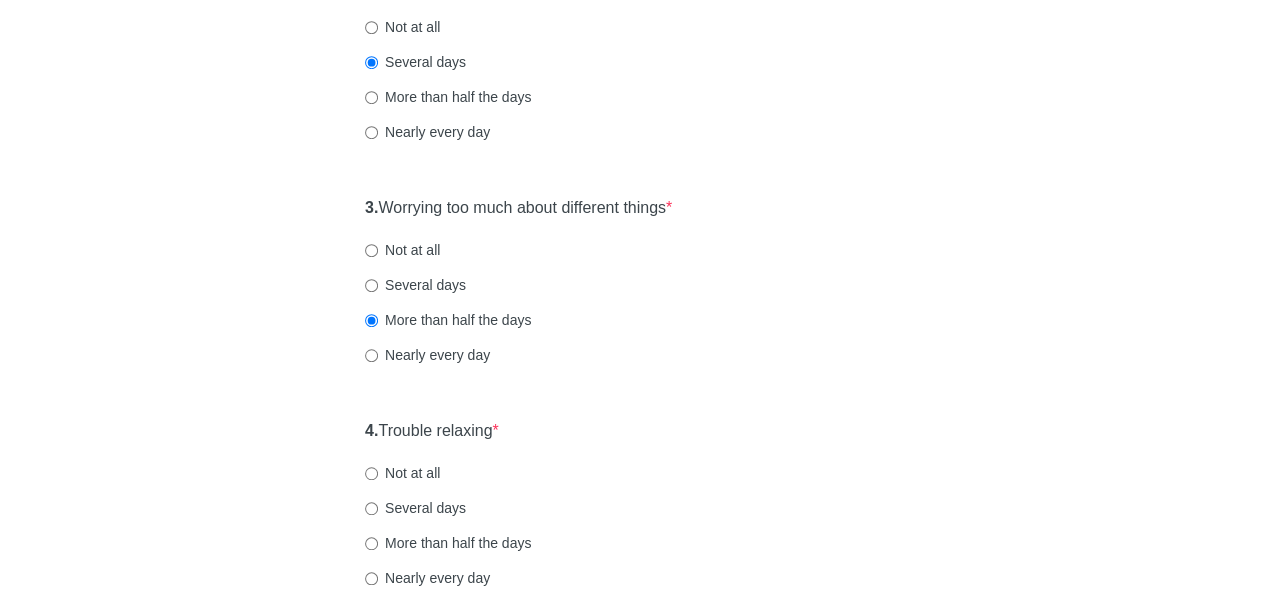 click on "General Anxiety Disorder Over the last 2 weeks, how often have you been bothered by any of the following problems? 1.  Feeling nervous, anxious, or on edge  * Not at all Several days More than half the days Nearly every day 2.  Not being able to stop or control worrying  * Not at all Several days More than half the days Nearly every day 3.  Worrying too much about different things  * Not at all Several days More than half the days Nearly every day 4.  Trouble relaxing  * Not at all Several days More than half the days Nearly every day 5.  Being so restless that it's hard to sit still  * Not at all Several days More than half the days Nearly every day 6.  Becoming easily annoyed or irritable  * Not at all Several days More than half the days Nearly every day 7.  Feeling afraid as if something awful might happen  * Not at all Several days More than half the days Nearly every day" at bounding box center (633, 432) 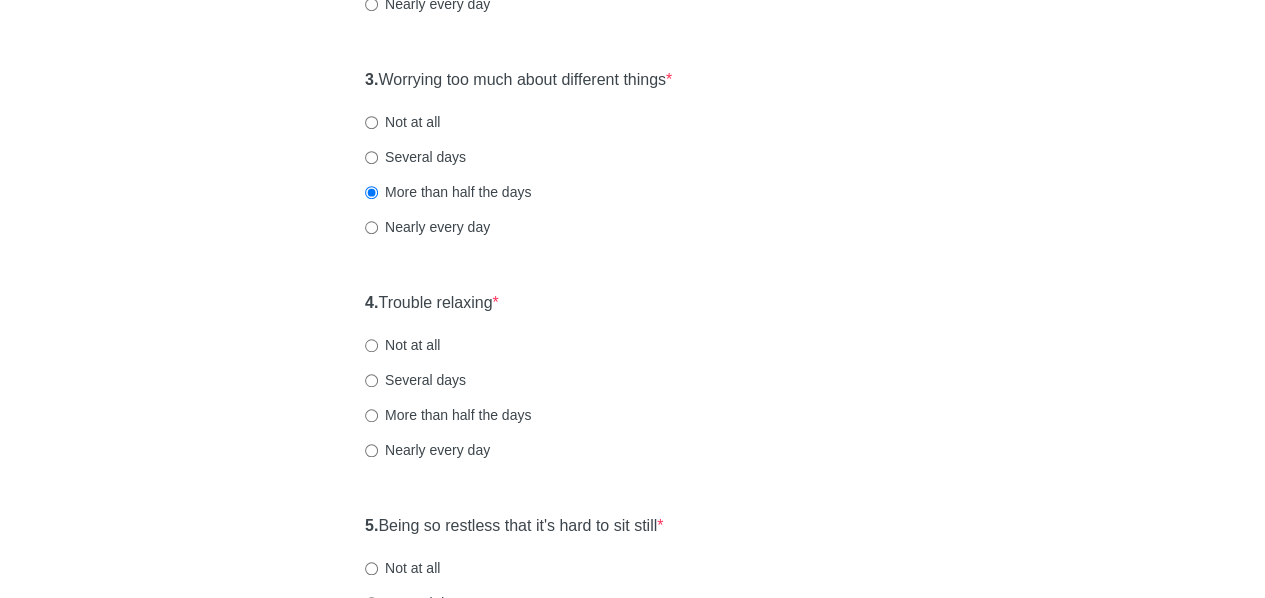 scroll, scrollTop: 637, scrollLeft: 0, axis: vertical 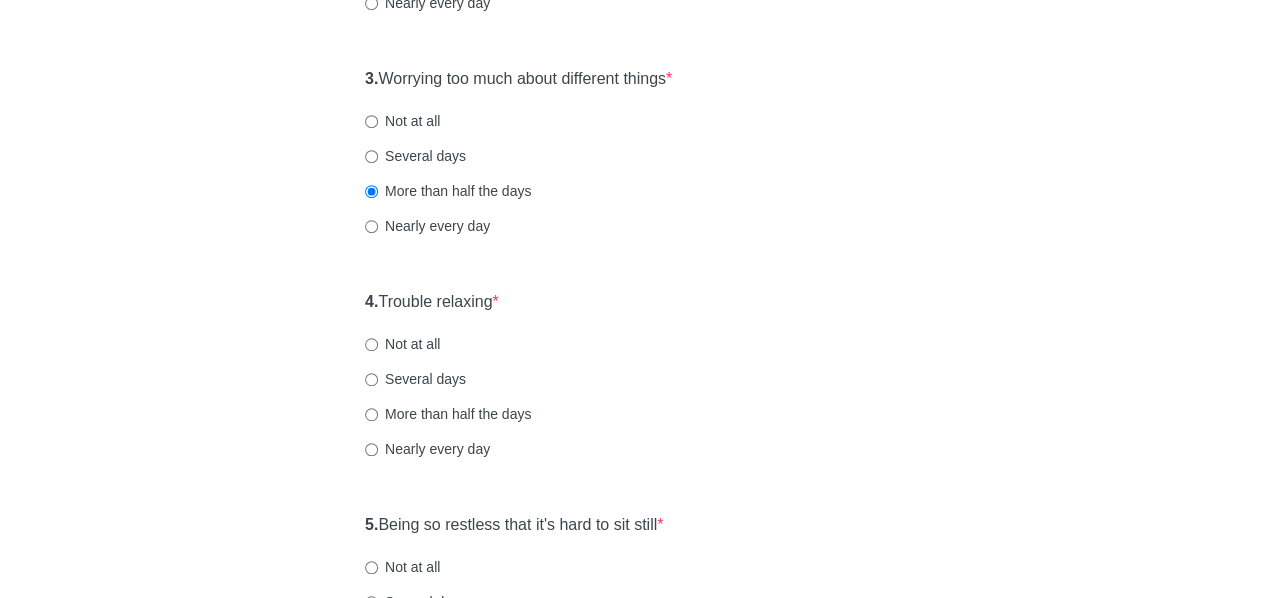 click on "General Anxiety Disorder Over the last 2 weeks, how often have you been bothered by any of the following problems? 1.  Feeling nervous, anxious, or on edge  * Not at all Several days More than half the days Nearly every day 2.  Not being able to stop or control worrying  * Not at all Several days More than half the days Nearly every day 3.  Worrying too much about different things  * Not at all Several days More than half the days Nearly every day 4.  Trouble relaxing  * Not at all Several days More than half the days Nearly every day 5.  Being so restless that it's hard to sit still  * Not at all Several days More than half the days Nearly every day 6.  Becoming easily annoyed or irritable  * Not at all Several days More than half the days Nearly every day 7.  Feeling afraid as if something awful might happen  * Not at all Several days More than half the days Nearly every day" at bounding box center (633, 303) 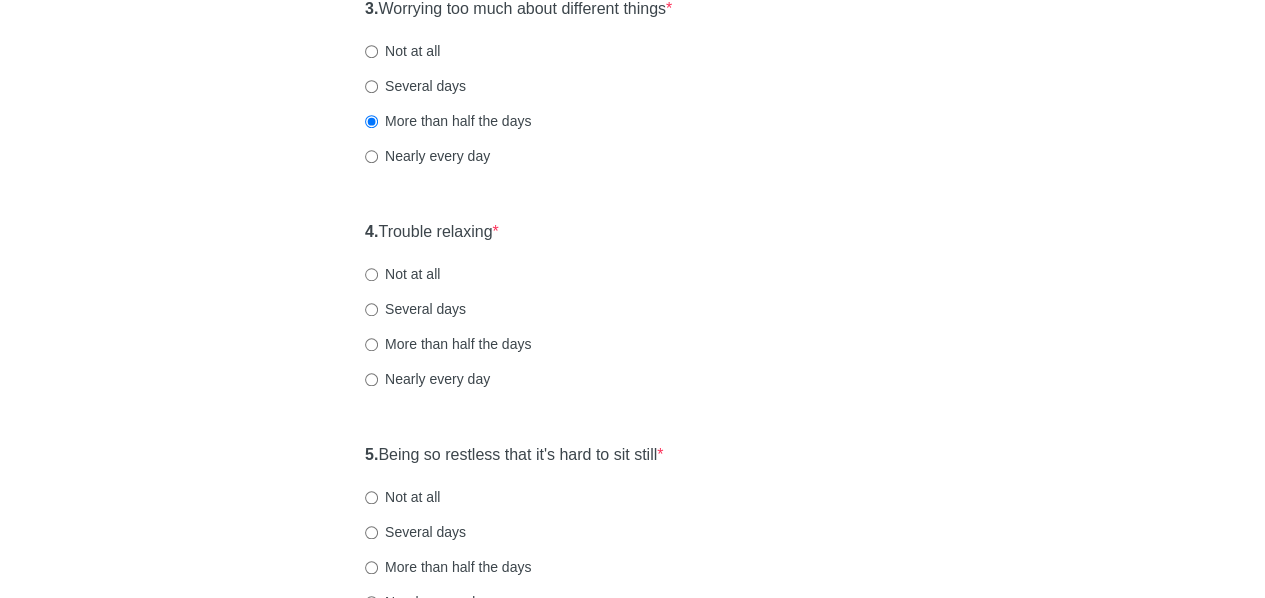 scroll, scrollTop: 708, scrollLeft: 0, axis: vertical 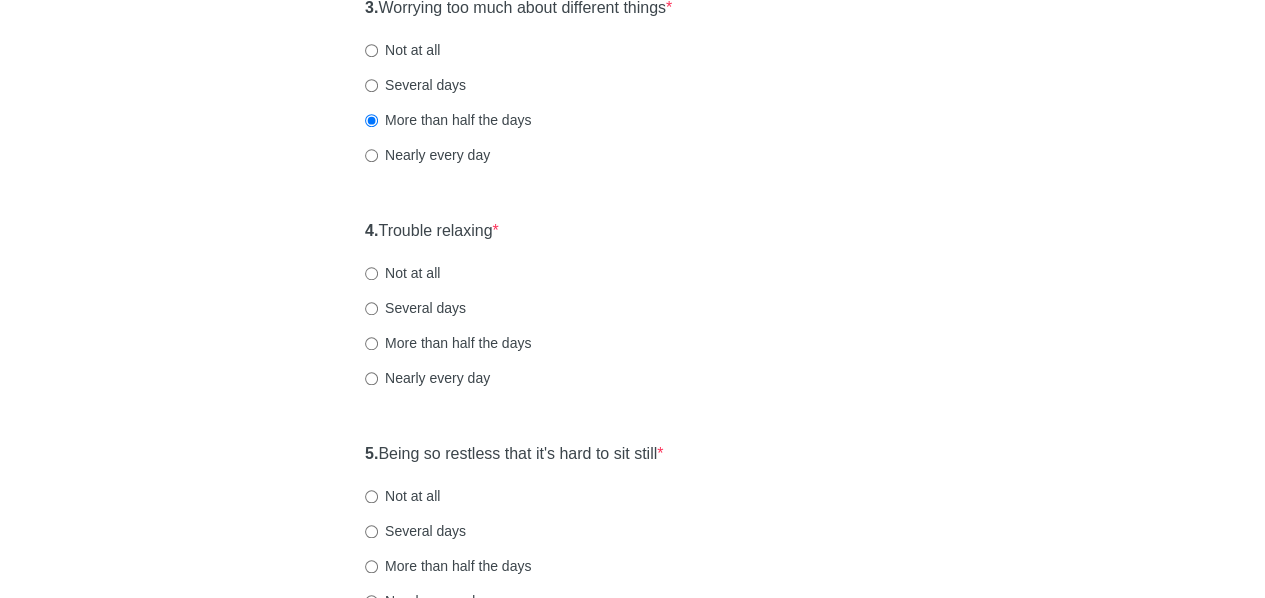 click on "General Anxiety Disorder Over the last 2 weeks, how often have you been bothered by any of the following problems? 1.  Feeling nervous, anxious, or on edge  * Not at all Several days More than half the days Nearly every day 2.  Not being able to stop or control worrying  * Not at all Several days More than half the days Nearly every day 3.  Worrying too much about different things  * Not at all Several days More than half the days Nearly every day 4.  Trouble relaxing  * Not at all Several days More than half the days Nearly every day 5.  Being so restless that it's hard to sit still  * Not at all Several days More than half the days Nearly every day 6.  Becoming easily annoyed or irritable  * Not at all Several days More than half the days Nearly every day 7.  Feeling afraid as if something awful might happen  * Not at all Several days More than half the days Nearly every day" at bounding box center [633, 232] 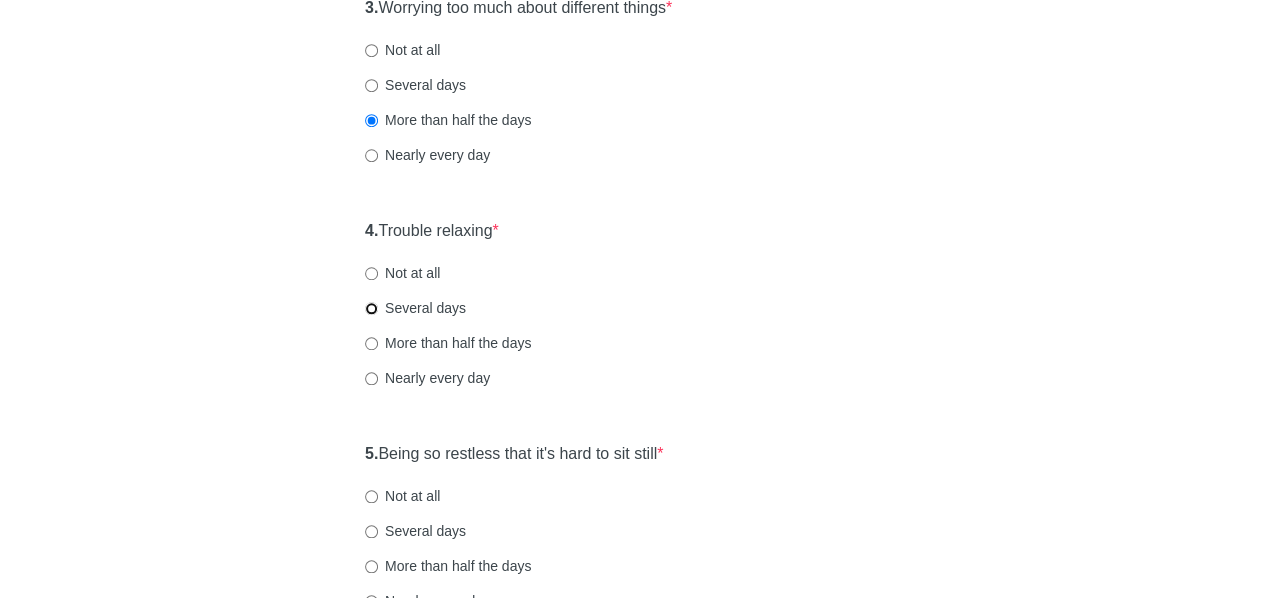 click on "Several days" at bounding box center [371, 308] 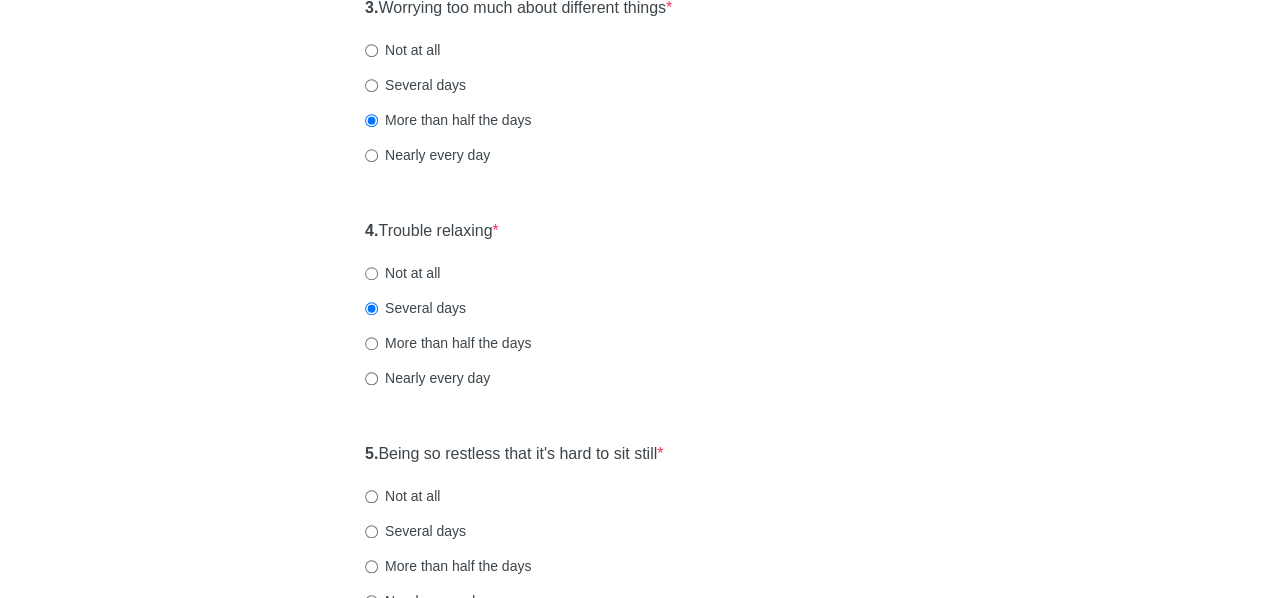 click on "General Anxiety Disorder Over the last 2 weeks, how often have you been bothered by any of the following problems? 1.  Feeling nervous, anxious, or on edge  * Not at all Several days More than half the days Nearly every day 2.  Not being able to stop or control worrying  * Not at all Several days More than half the days Nearly every day 3.  Worrying too much about different things  * Not at all Several days More than half the days Nearly every day 4.  Trouble relaxing  * Not at all Several days More than half the days Nearly every day 5.  Being so restless that it's hard to sit still  * Not at all Several days More than half the days Nearly every day 6.  Becoming easily annoyed or irritable  * Not at all Several days More than half the days Nearly every day 7.  Feeling afraid as if something awful might happen  * Not at all Several days More than half the days Nearly every day" at bounding box center [633, 232] 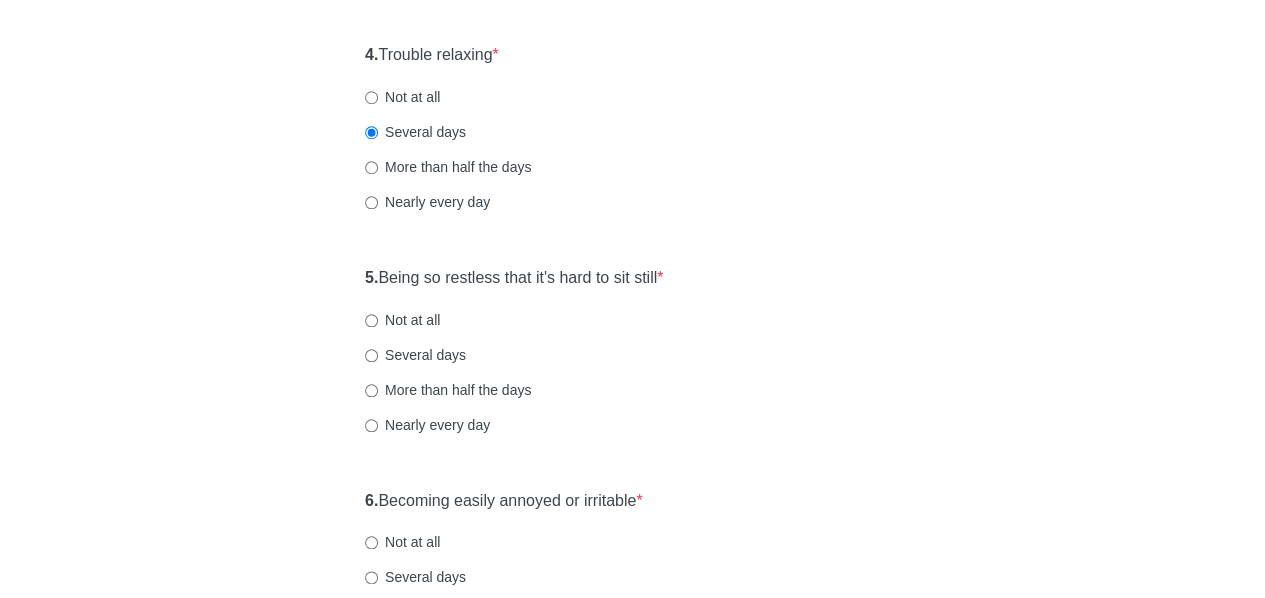 scroll, scrollTop: 893, scrollLeft: 0, axis: vertical 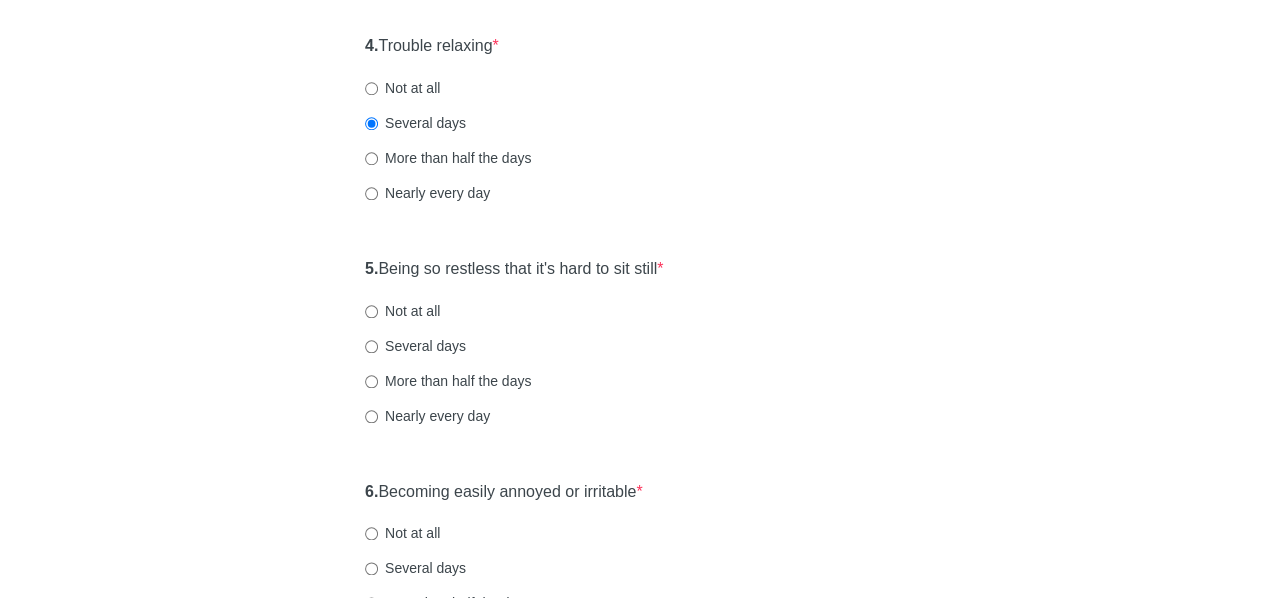 click on "General Anxiety Disorder Over the last 2 weeks, how often have you been bothered by any of the following problems? 1.  Feeling nervous, anxious, or on edge  * Not at all Several days More than half the days Nearly every day 2.  Not being able to stop or control worrying  * Not at all Several days More than half the days Nearly every day 3.  Worrying too much about different things  * Not at all Several days More than half the days Nearly every day 4.  Trouble relaxing  * Not at all Several days More than half the days Nearly every day 5.  Being so restless that it's hard to sit still  * Not at all Several days More than half the days Nearly every day 6.  Becoming easily annoyed or irritable  * Not at all Several days More than half the days Nearly every day 7.  Feeling afraid as if something awful might happen  * Not at all Several days More than half the days Nearly every day" at bounding box center [633, 47] 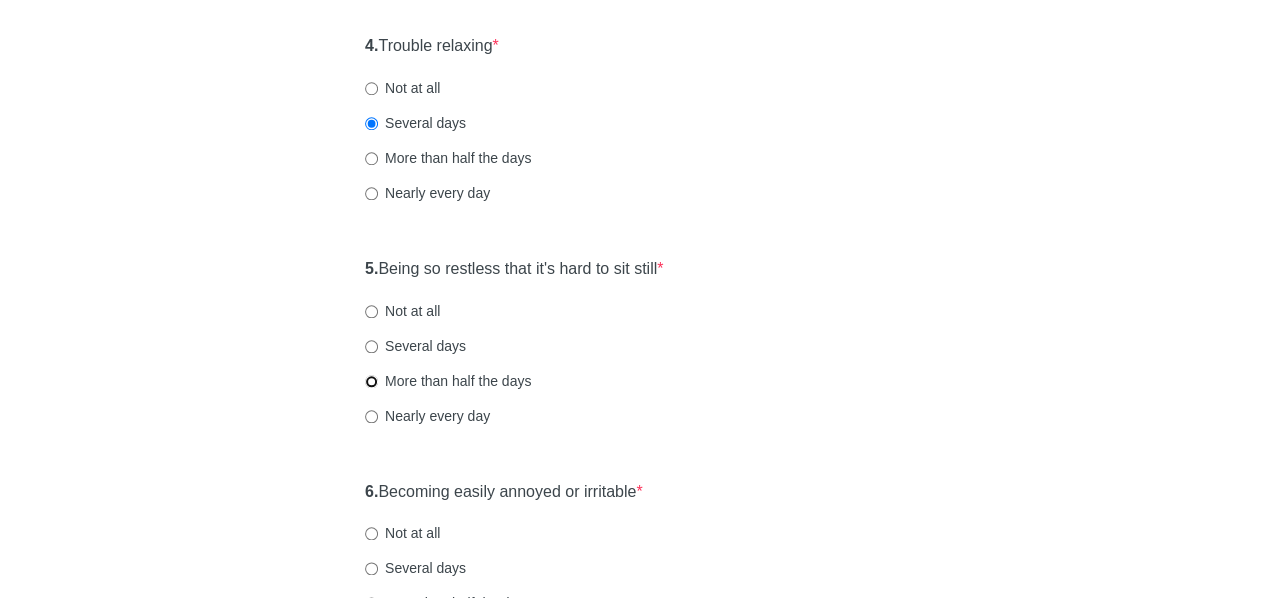 click on "More than half the days" at bounding box center (371, 381) 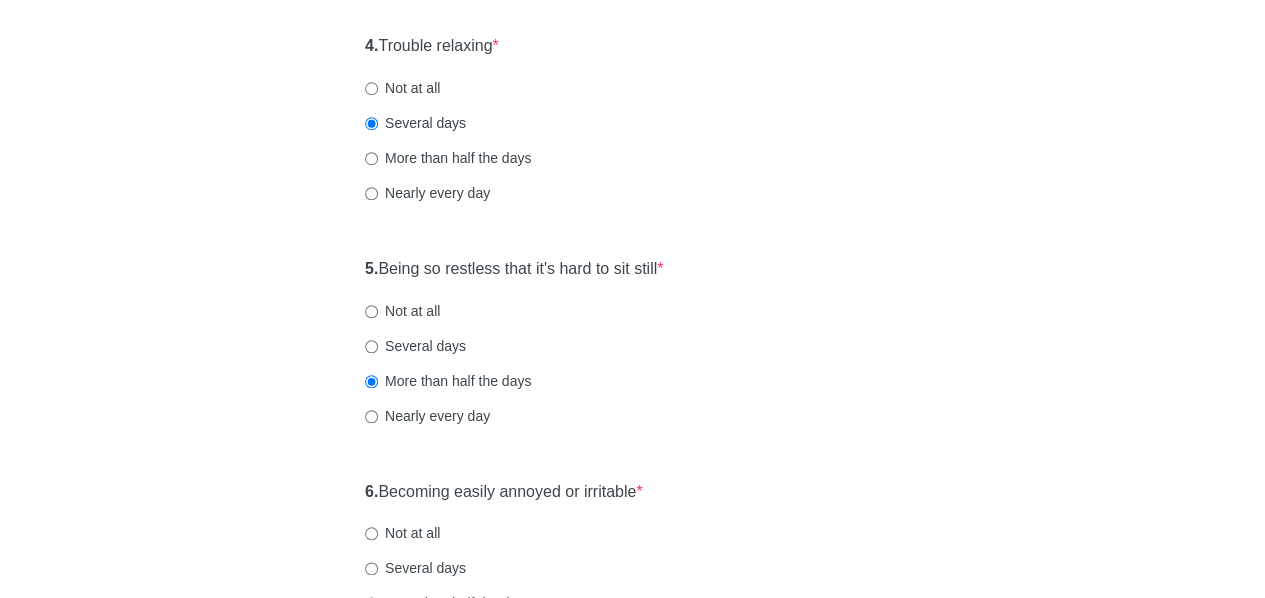 click on "General Anxiety Disorder Over the last 2 weeks, how often have you been bothered by any of the following problems? 1.  Feeling nervous, anxious, or on edge  * Not at all Several days More than half the days Nearly every day 2.  Not being able to stop or control worrying  * Not at all Several days More than half the days Nearly every day 3.  Worrying too much about different things  * Not at all Several days More than half the days Nearly every day 4.  Trouble relaxing  * Not at all Several days More than half the days Nearly every day 5.  Being so restless that it's hard to sit still  * Not at all Several days More than half the days Nearly every day 6.  Becoming easily annoyed or irritable  * Not at all Several days More than half the days Nearly every day 7.  Feeling afraid as if something awful might happen  * Not at all Several days More than half the days Nearly every day" at bounding box center [633, 47] 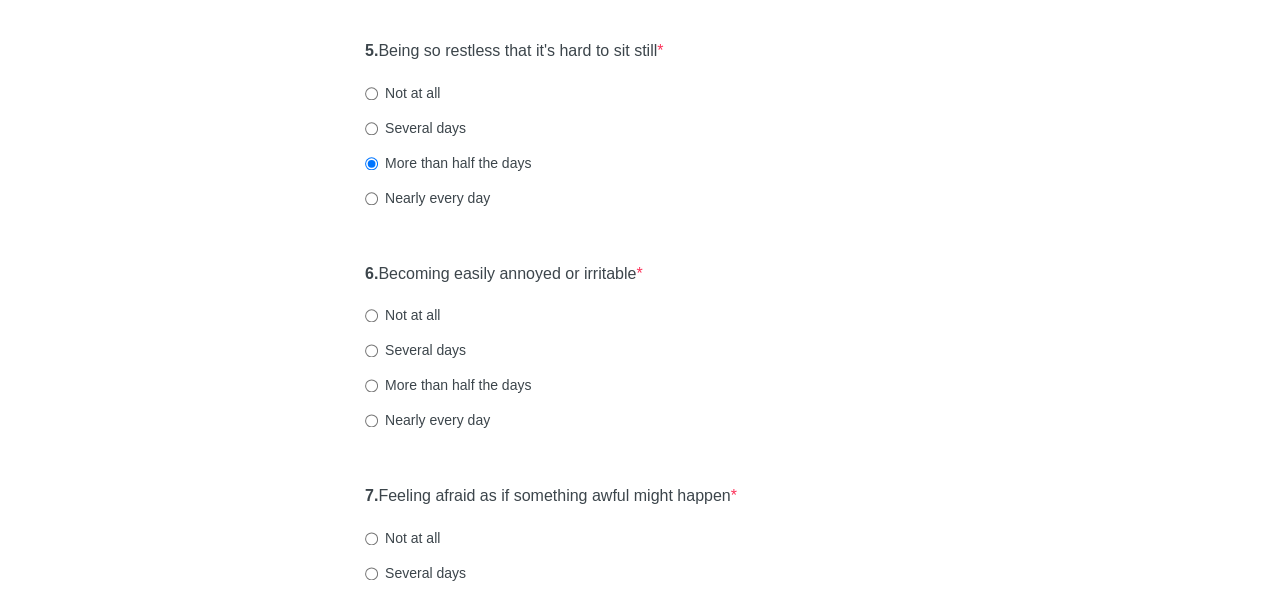 scroll, scrollTop: 1115, scrollLeft: 0, axis: vertical 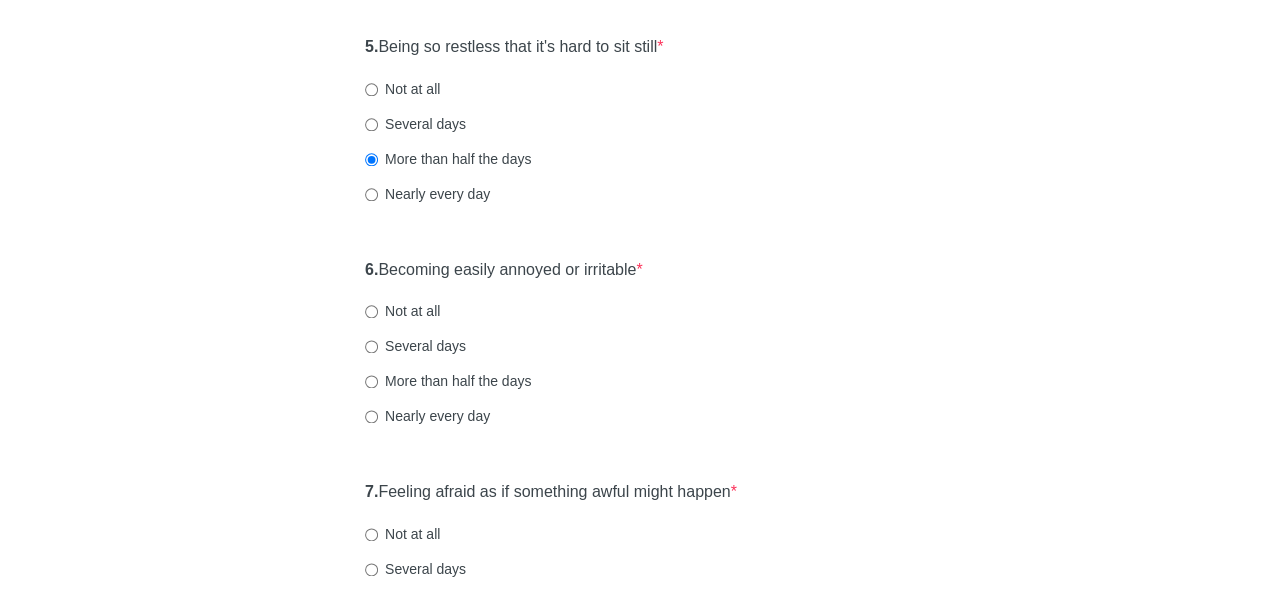 click on "Not at all" at bounding box center (402, 311) 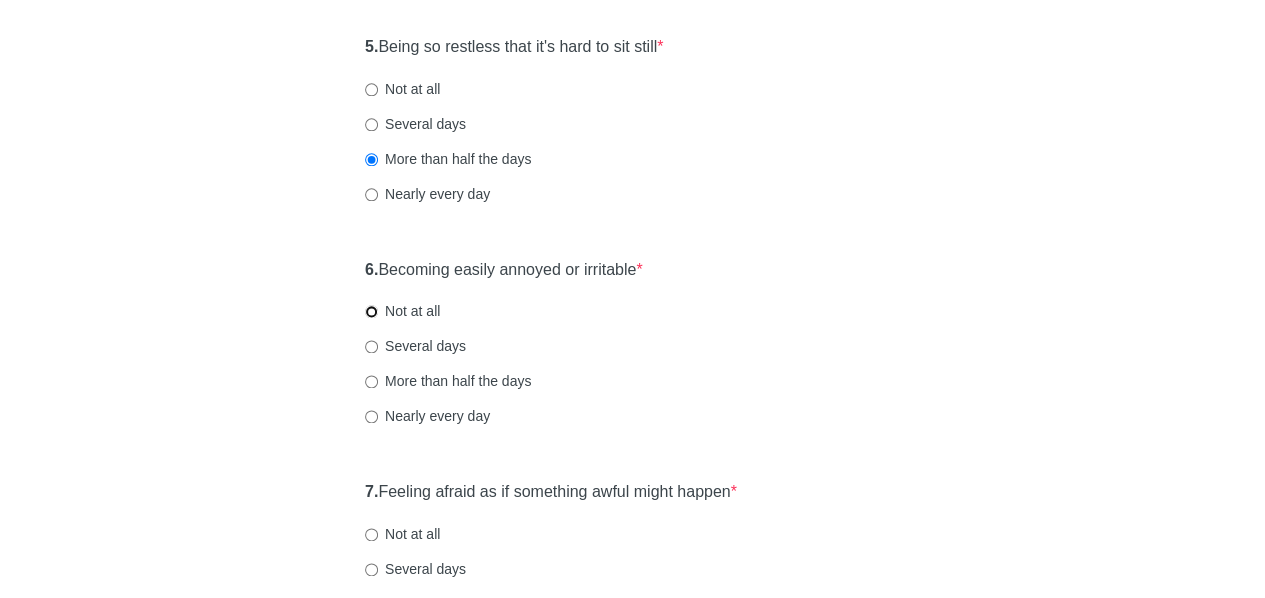 click on "Not at all" at bounding box center [371, 311] 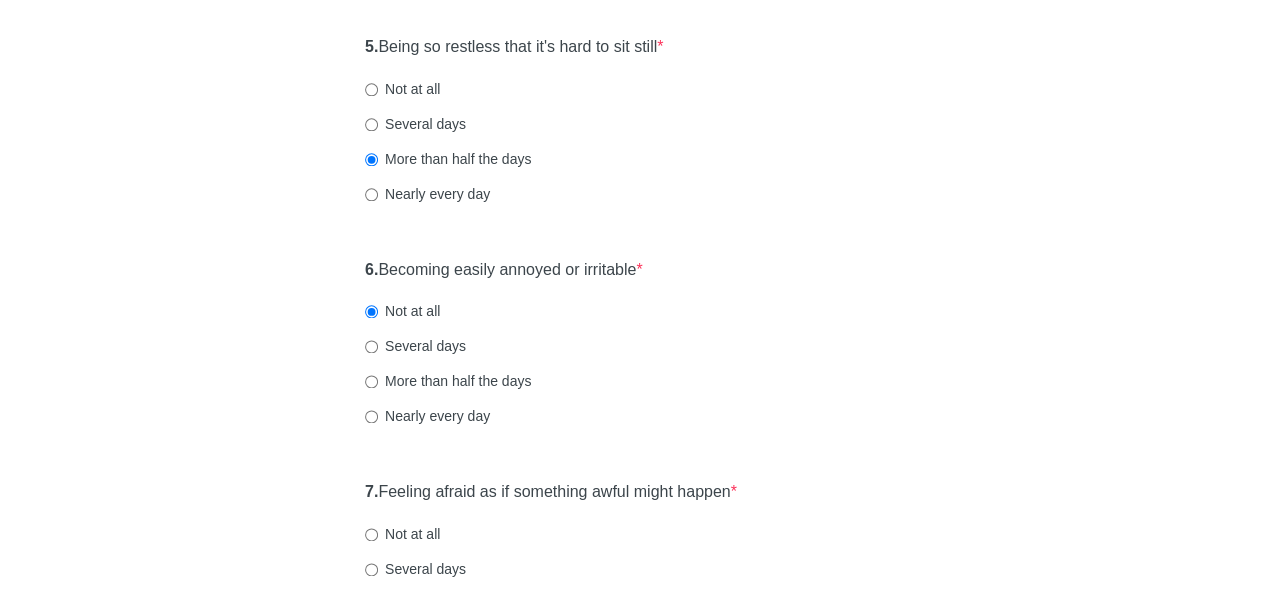 click on "General Anxiety Disorder Over the last 2 weeks, how often have you been bothered by any of the following problems? 1.  Feeling nervous, anxious, or on edge  * Not at all Several days More than half the days Nearly every day 2.  Not being able to stop or control worrying  * Not at all Several days More than half the days Nearly every day 3.  Worrying too much about different things  * Not at all Several days More than half the days Nearly every day 4.  Trouble relaxing  * Not at all Several days More than half the days Nearly every day 5.  Being so restless that it's hard to sit still  * Not at all Several days More than half the days Nearly every day 6.  Becoming easily annoyed or irritable  * Not at all Several days More than half the days Nearly every day 7.  Feeling afraid as if something awful might happen  * Not at all Several days More than half the days Nearly every day" at bounding box center (633, -175) 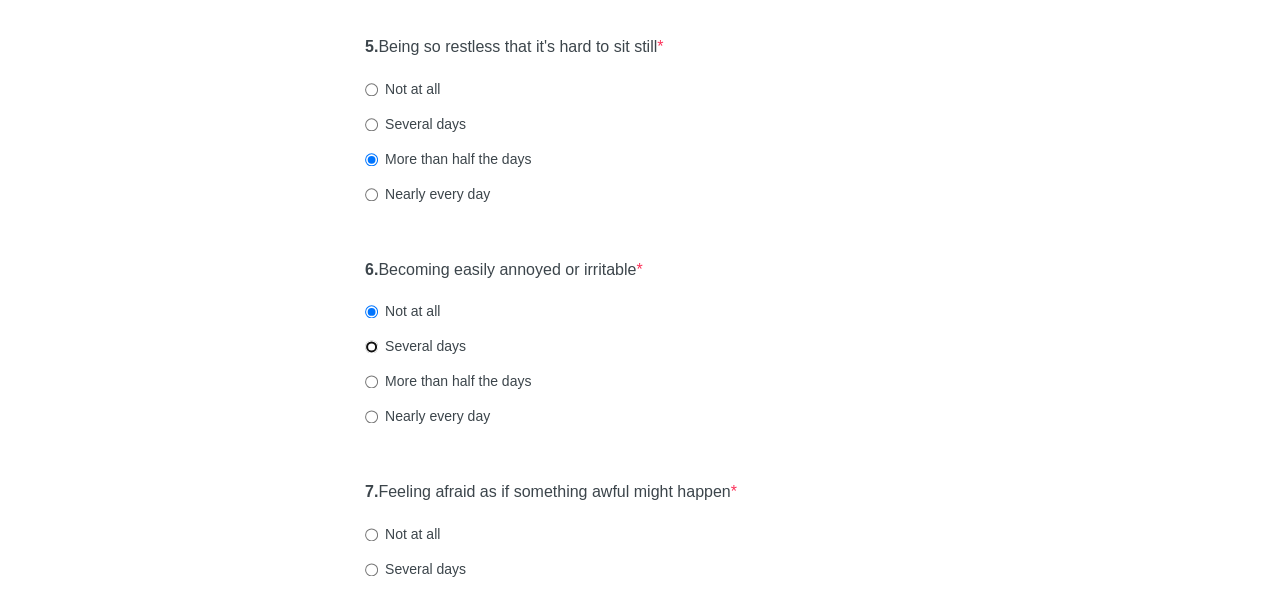 click on "Several days" at bounding box center (371, 346) 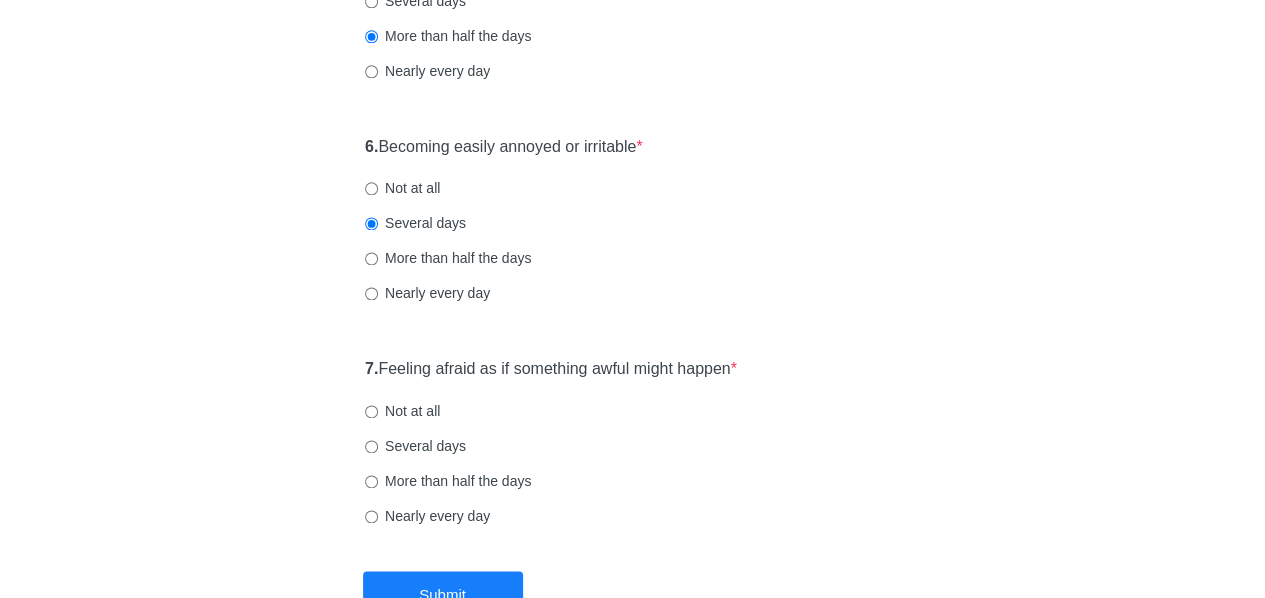 click on "General Anxiety Disorder Over the last 2 weeks, how often have you been bothered by any of the following problems? 1.  Feeling nervous, anxious, or on edge  * Not at all Several days More than half the days Nearly every day 2.  Not being able to stop or control worrying  * Not at all Several days More than half the days Nearly every day 3.  Worrying too much about different things  * Not at all Several days More than half the days Nearly every day 4.  Trouble relaxing  * Not at all Several days More than half the days Nearly every day 5.  Being so restless that it's hard to sit still  * Not at all Several days More than half the days Nearly every day 6.  Becoming easily annoyed or irritable  * Not at all Several days More than half the days Nearly every day 7.  Feeling afraid as if something awful might happen  * Not at all Several days More than half the days Nearly every day" at bounding box center [633, -298] 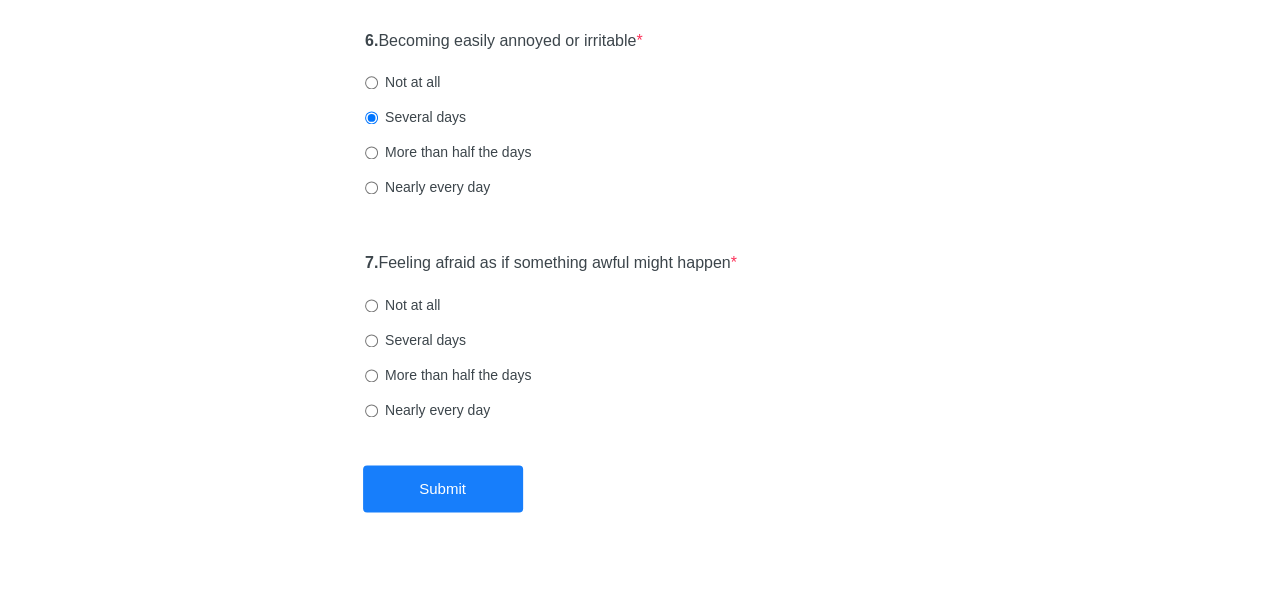 scroll, scrollTop: 1345, scrollLeft: 0, axis: vertical 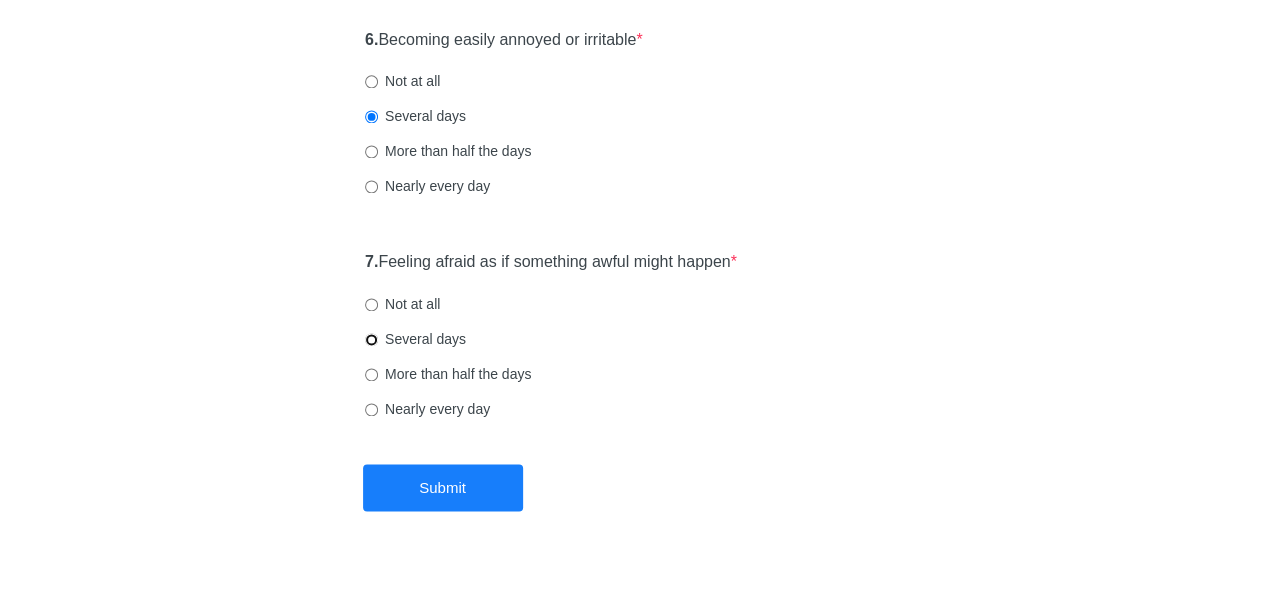 click on "Several days" at bounding box center (371, 339) 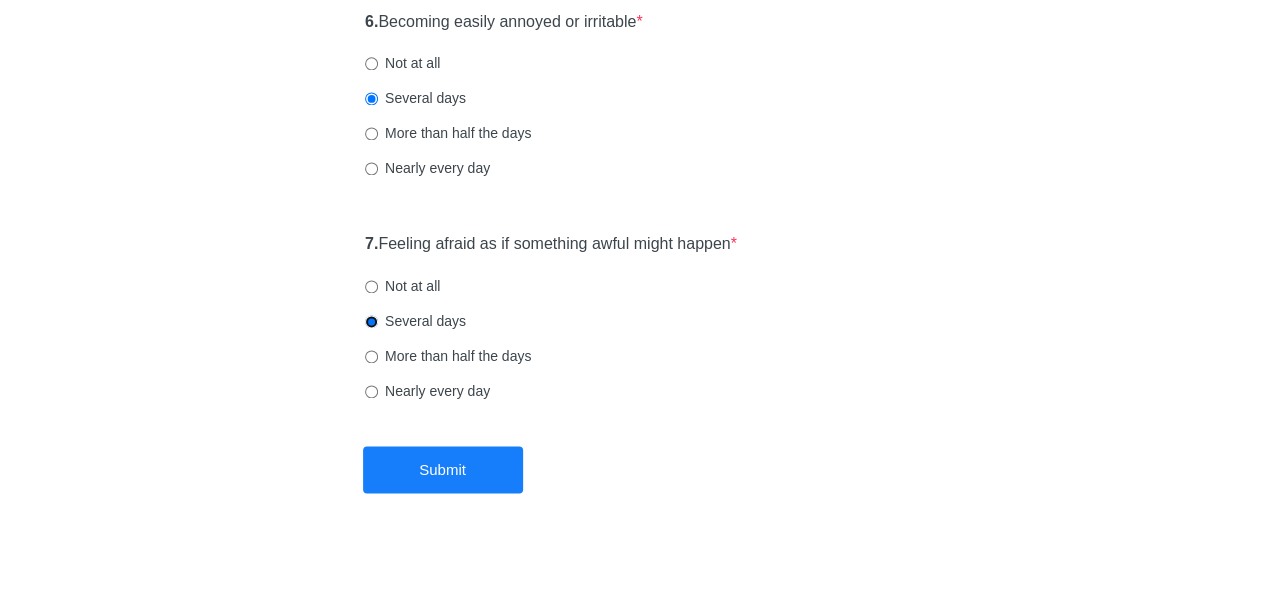 scroll, scrollTop: 1376, scrollLeft: 0, axis: vertical 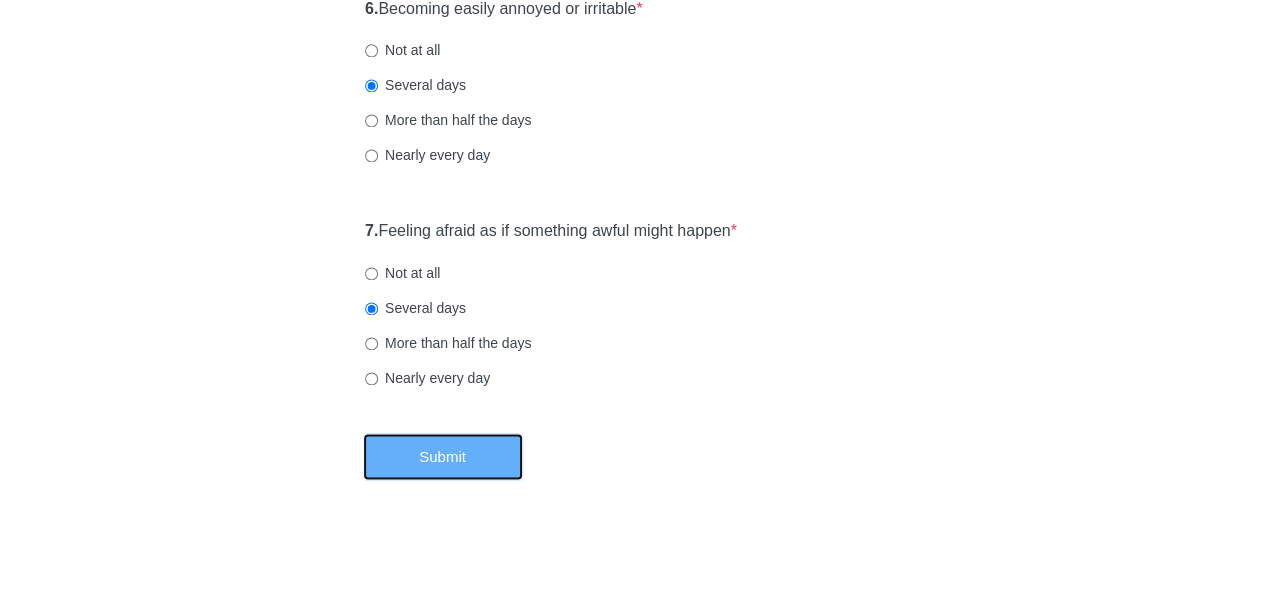 click on "Submit" at bounding box center [443, 456] 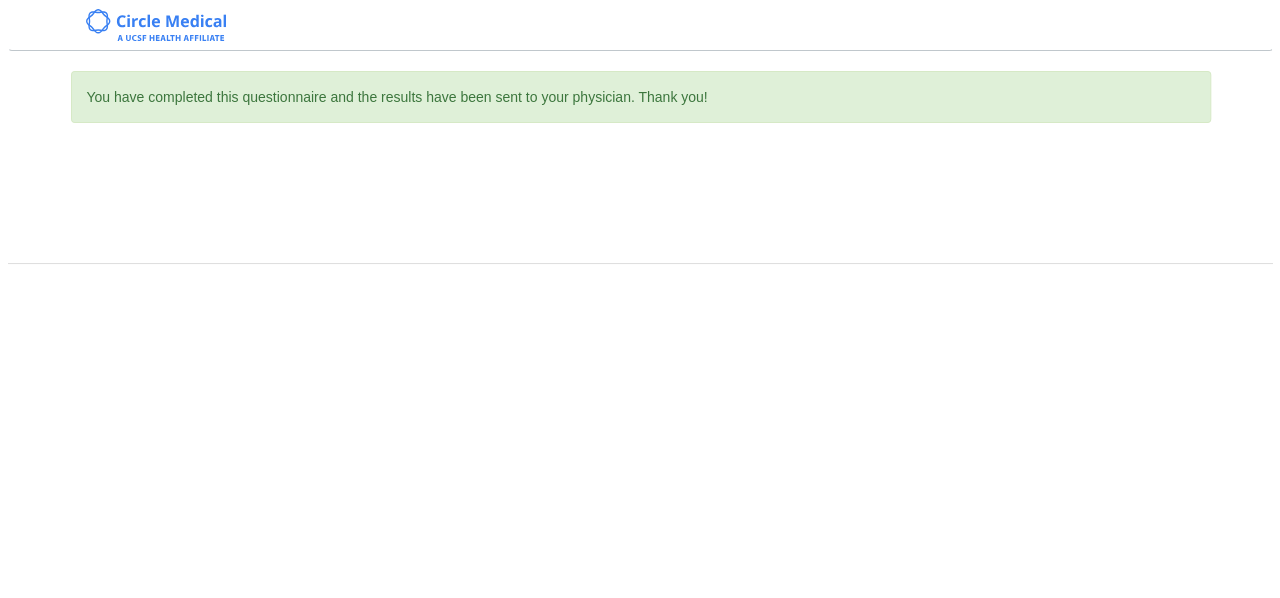 scroll, scrollTop: 0, scrollLeft: 0, axis: both 